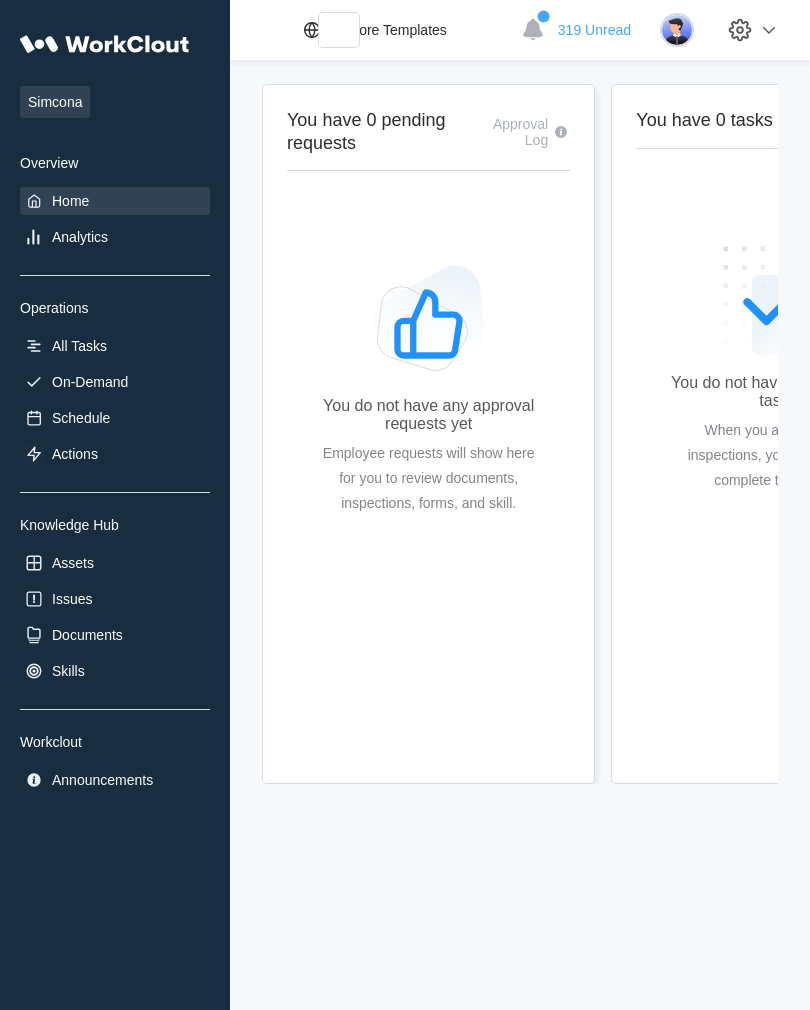 scroll, scrollTop: 0, scrollLeft: 0, axis: both 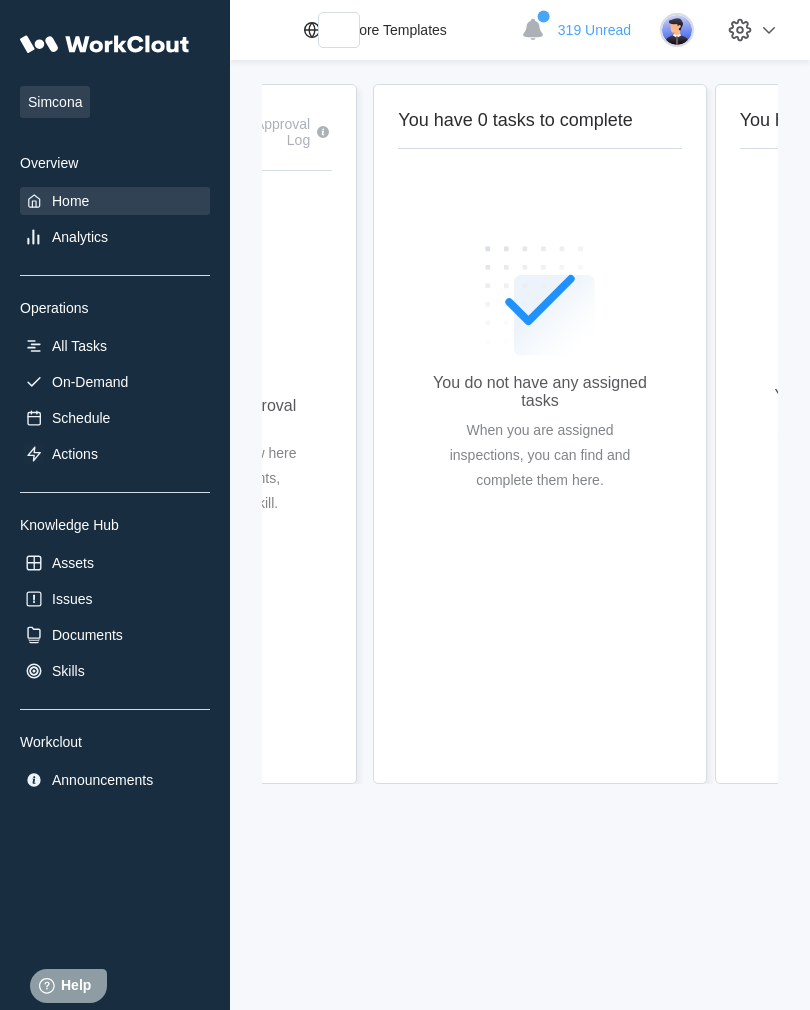 click on "All Tasks" at bounding box center (79, 346) 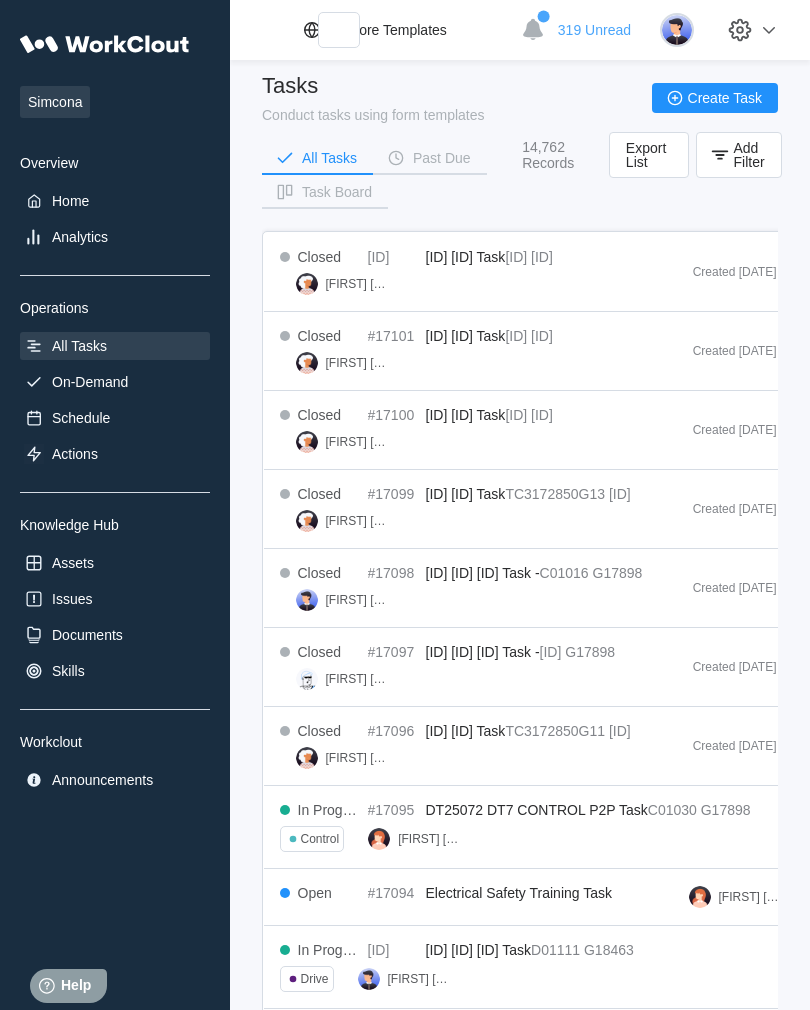 click on "Home" at bounding box center (115, 201) 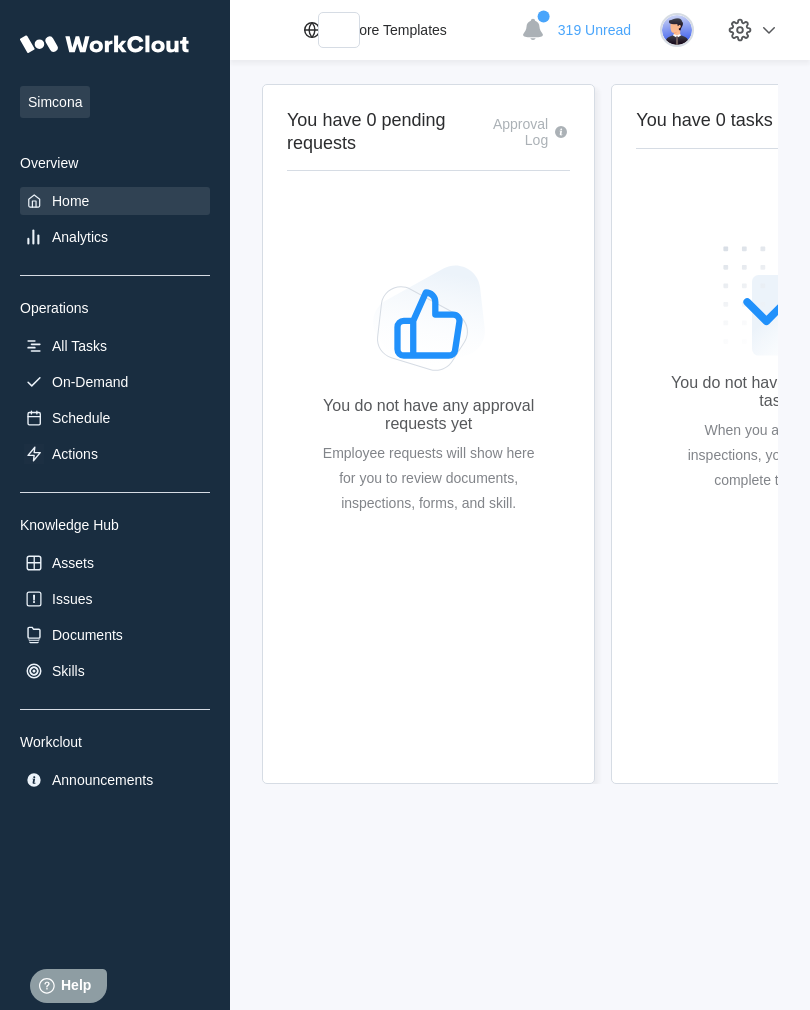 scroll, scrollTop: 0, scrollLeft: -2, axis: horizontal 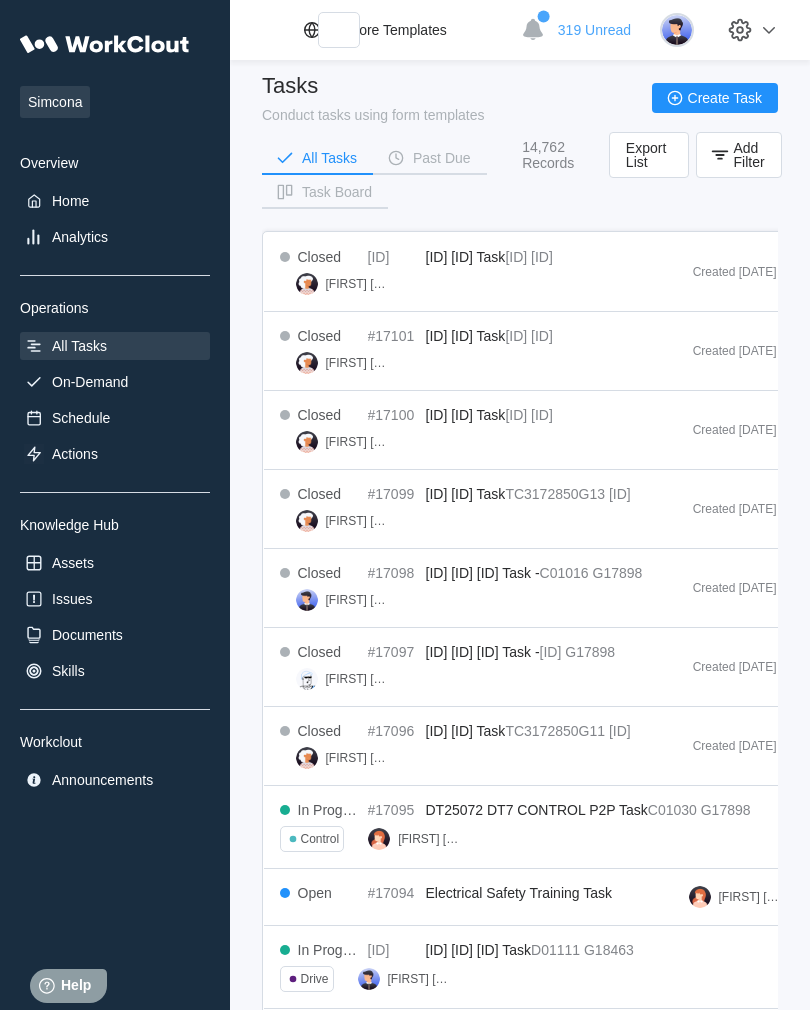 click on "Add Filter" at bounding box center (748, 155) 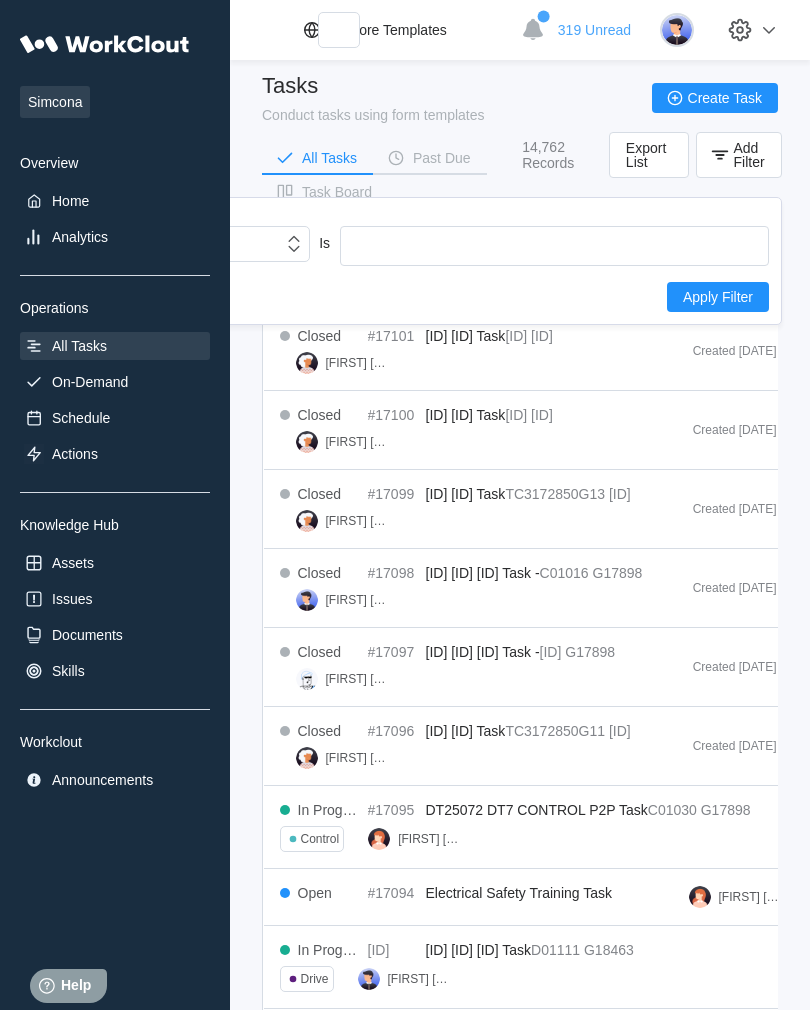 scroll, scrollTop: 0, scrollLeft: 0, axis: both 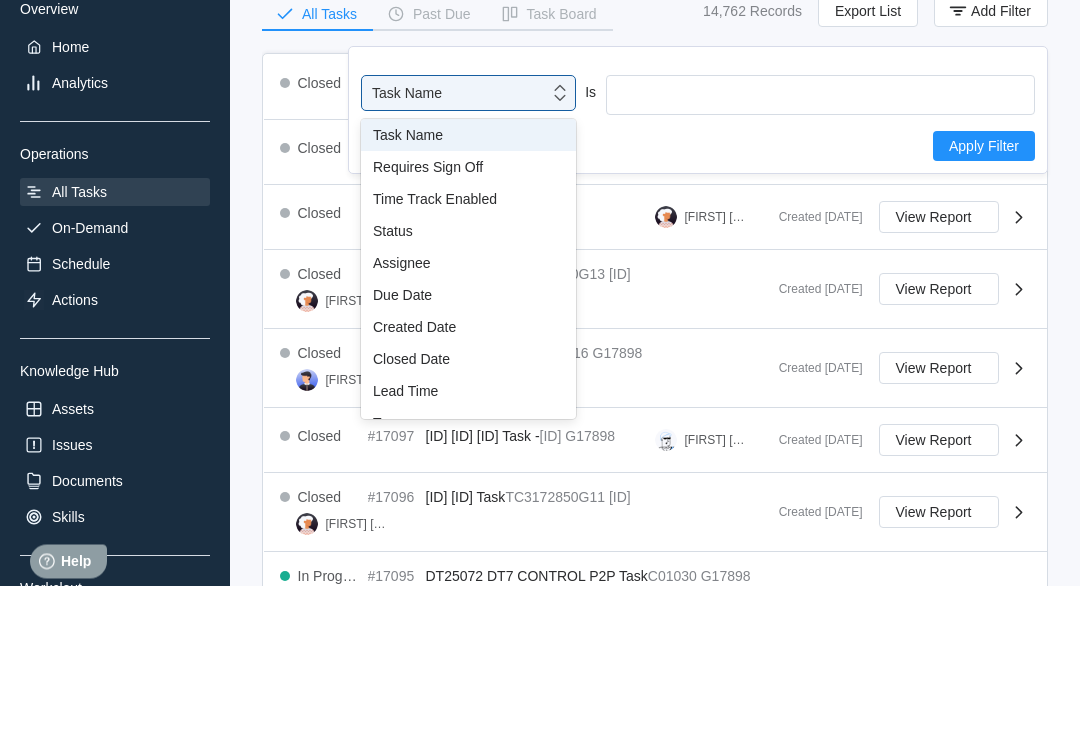 click on "Assignee" at bounding box center [468, 418] 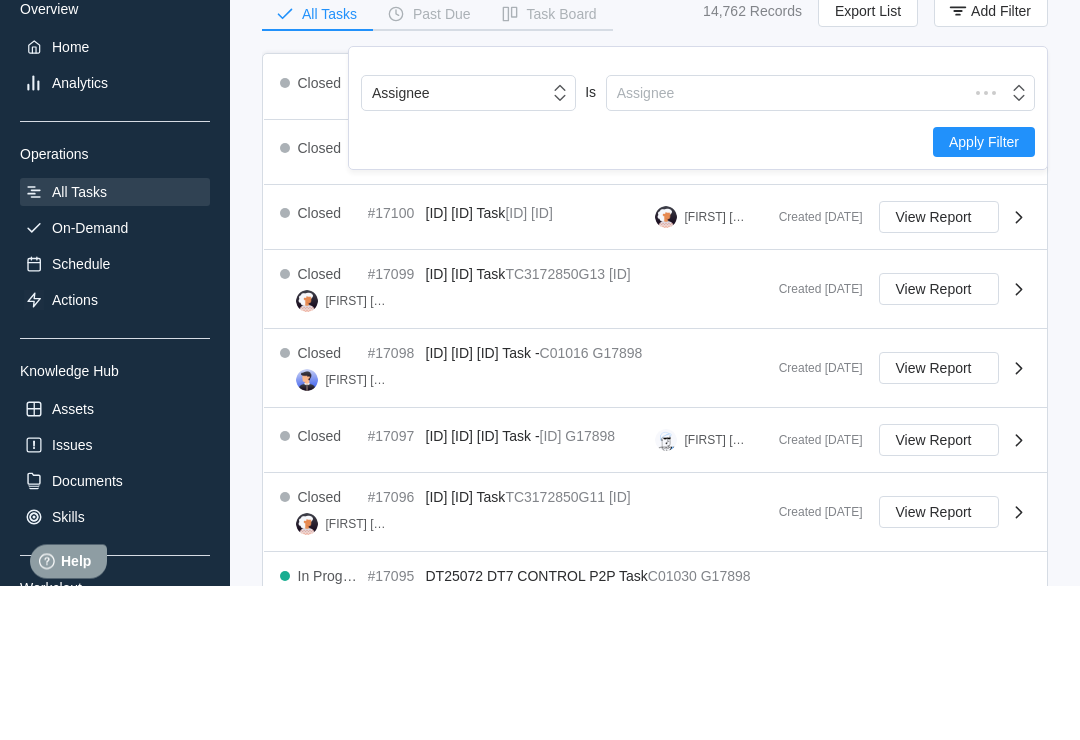 scroll, scrollTop: 155, scrollLeft: 0, axis: vertical 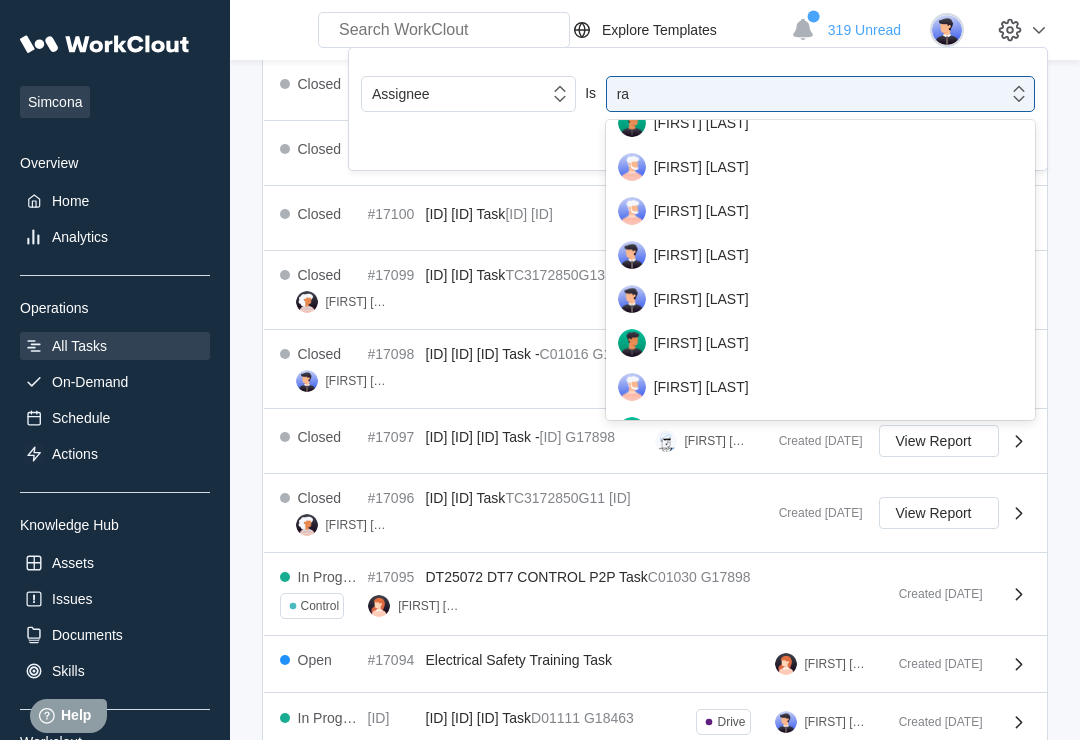 click on "[FIRST] [LAST]" at bounding box center (820, 255) 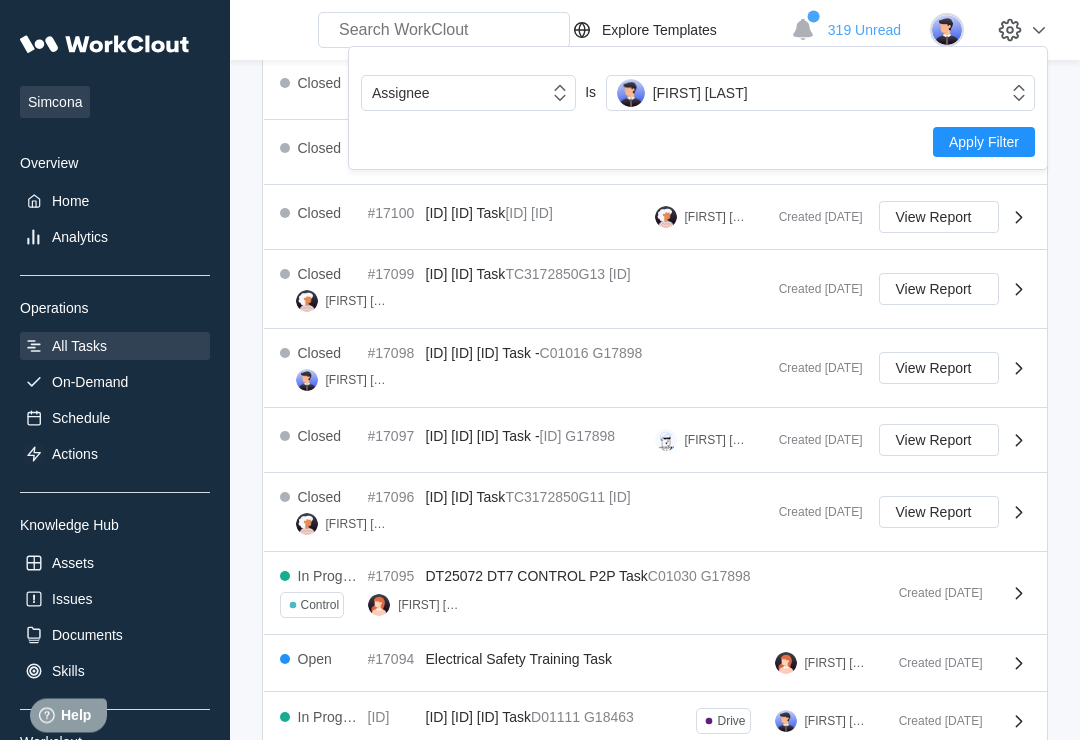 scroll, scrollTop: 31, scrollLeft: 0, axis: vertical 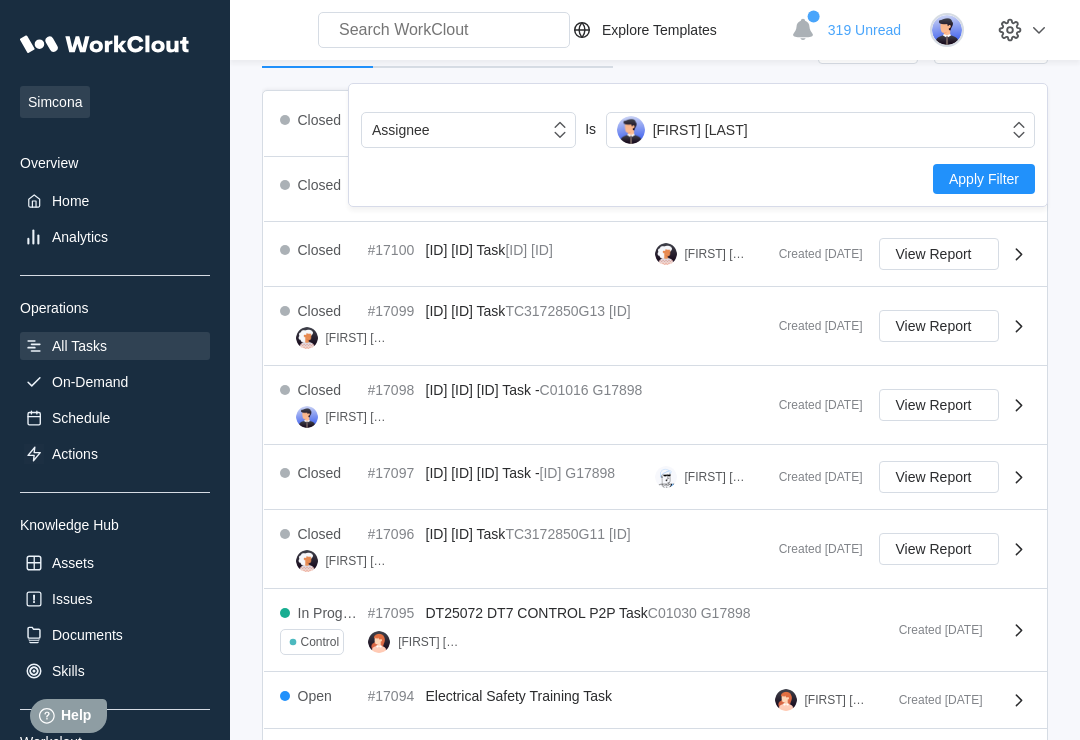 click on "Apply Filter" at bounding box center [984, 179] 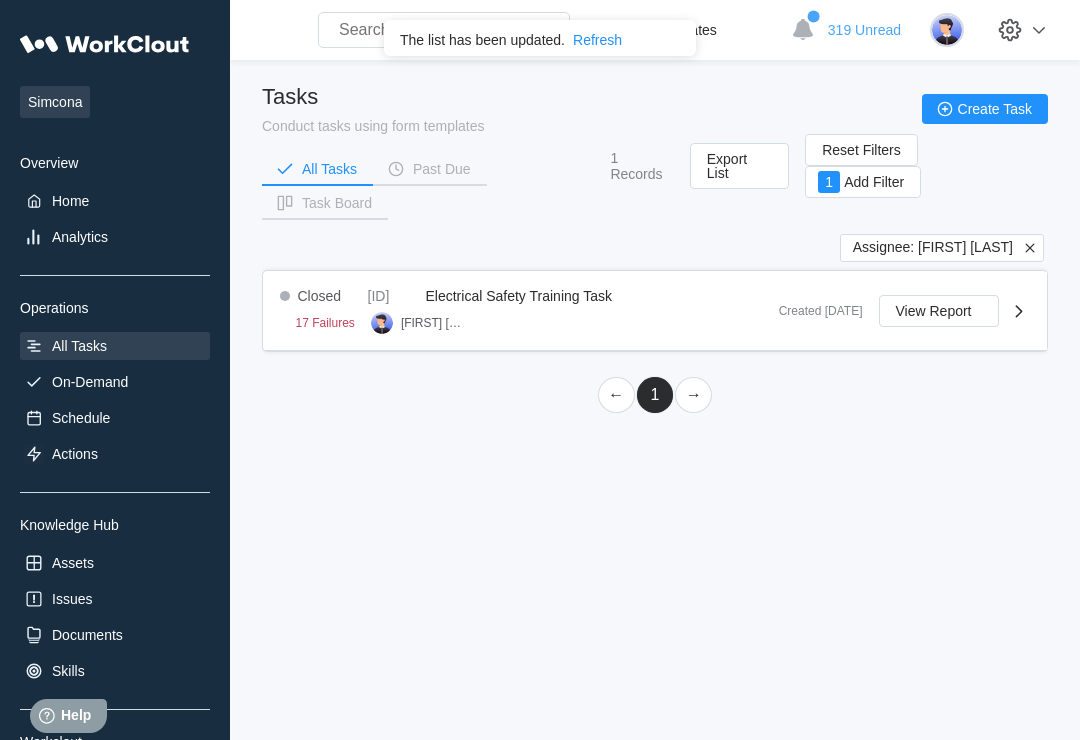 scroll, scrollTop: 0, scrollLeft: 0, axis: both 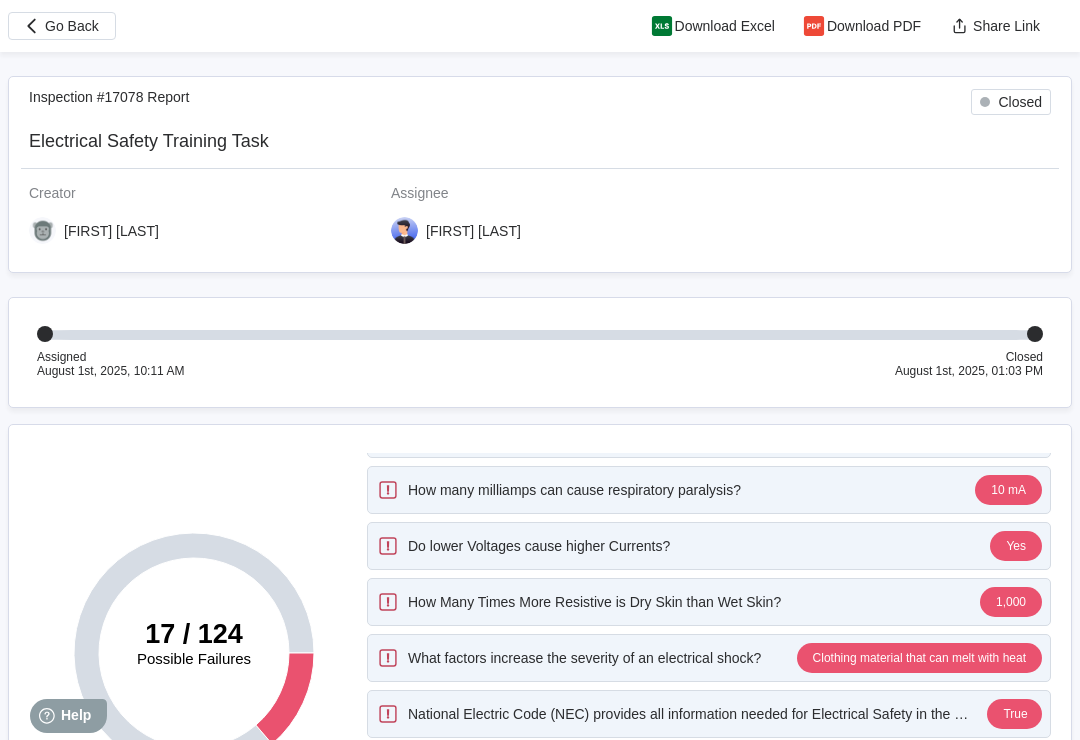 click on "Go Back" at bounding box center [72, 26] 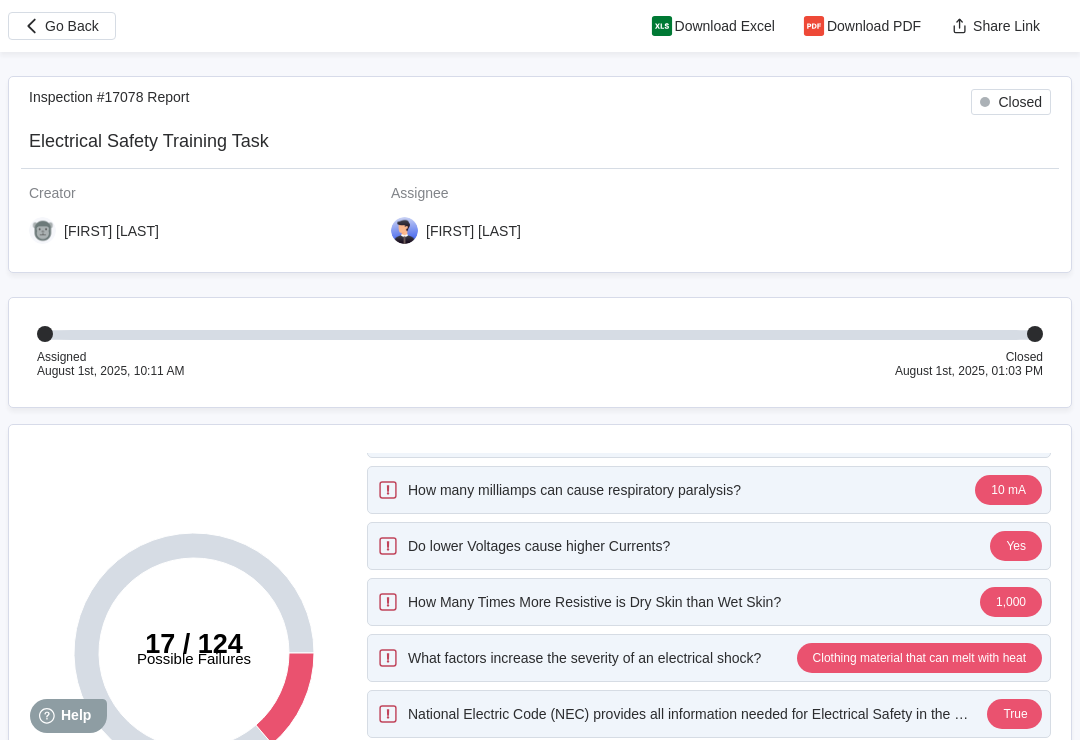 scroll, scrollTop: 31, scrollLeft: 0, axis: vertical 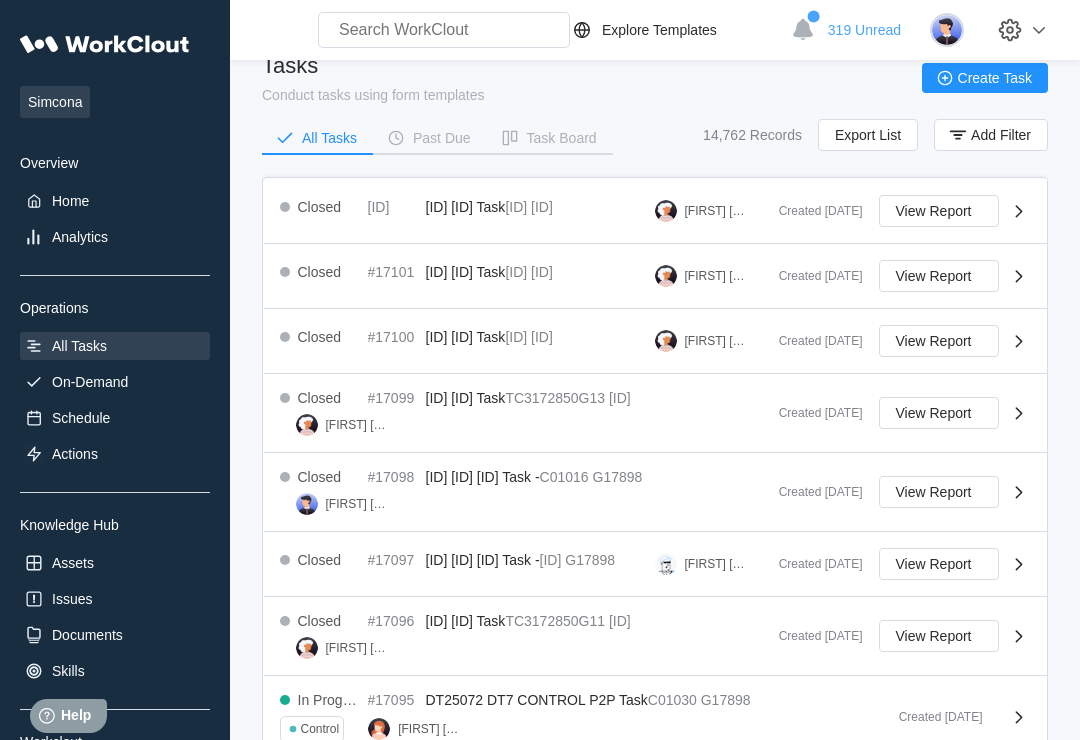 click on "Add Filter" at bounding box center (991, 135) 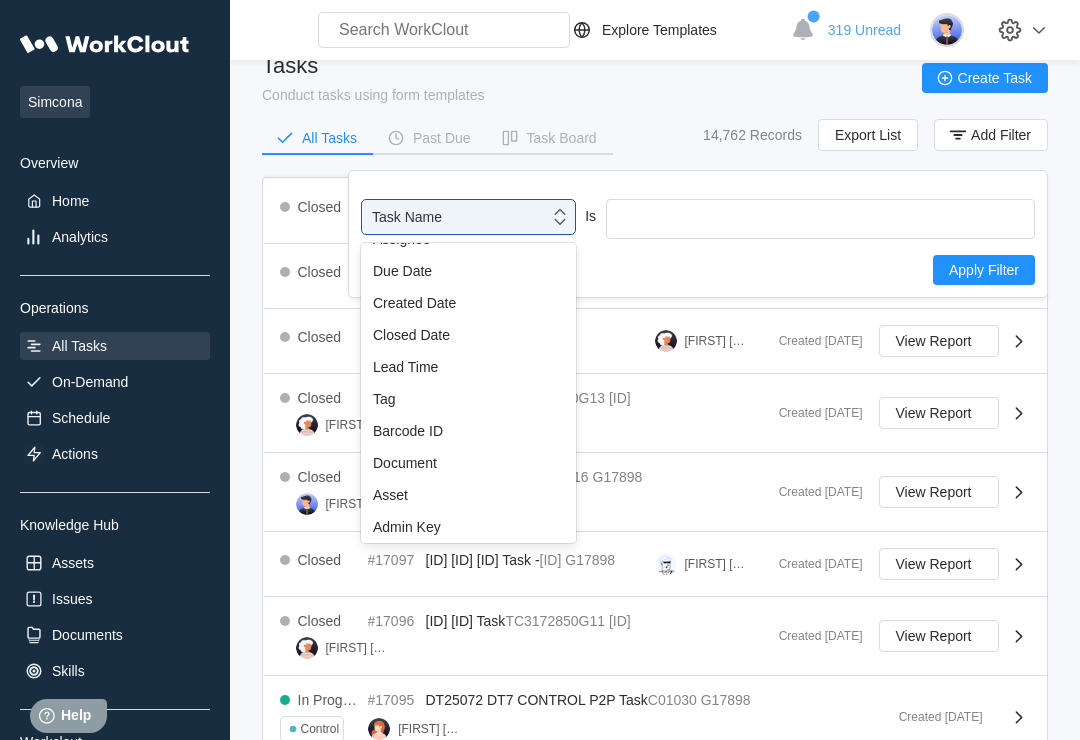scroll, scrollTop: 142, scrollLeft: 0, axis: vertical 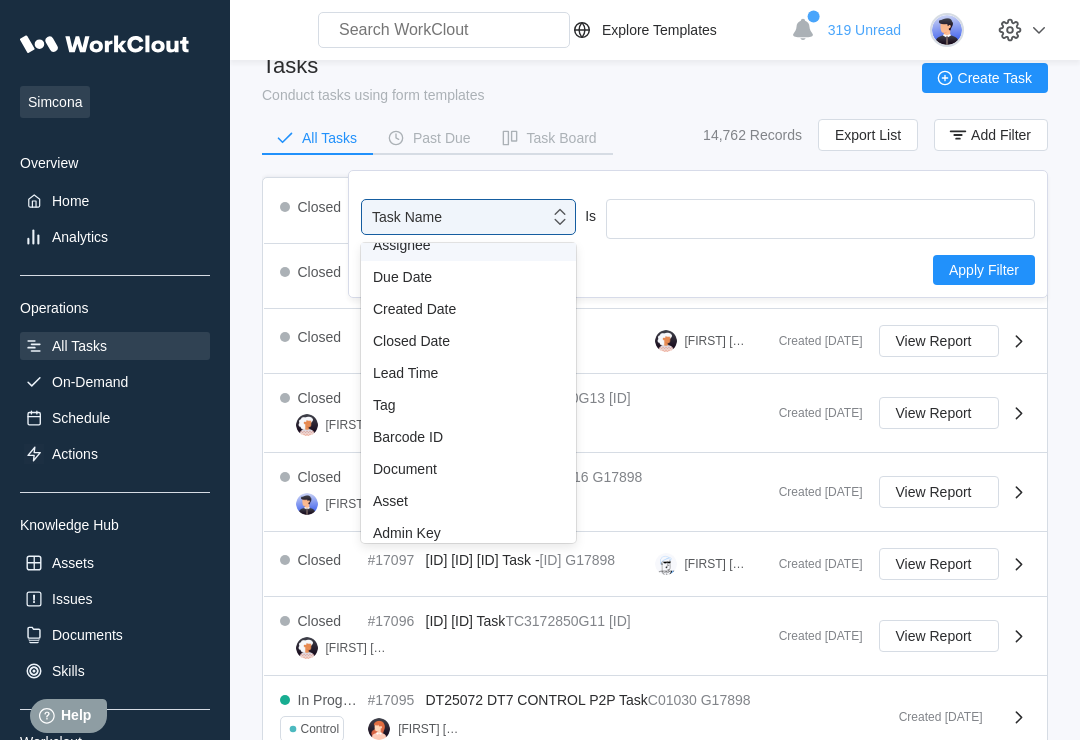 click on "Assignee" at bounding box center (468, 245) 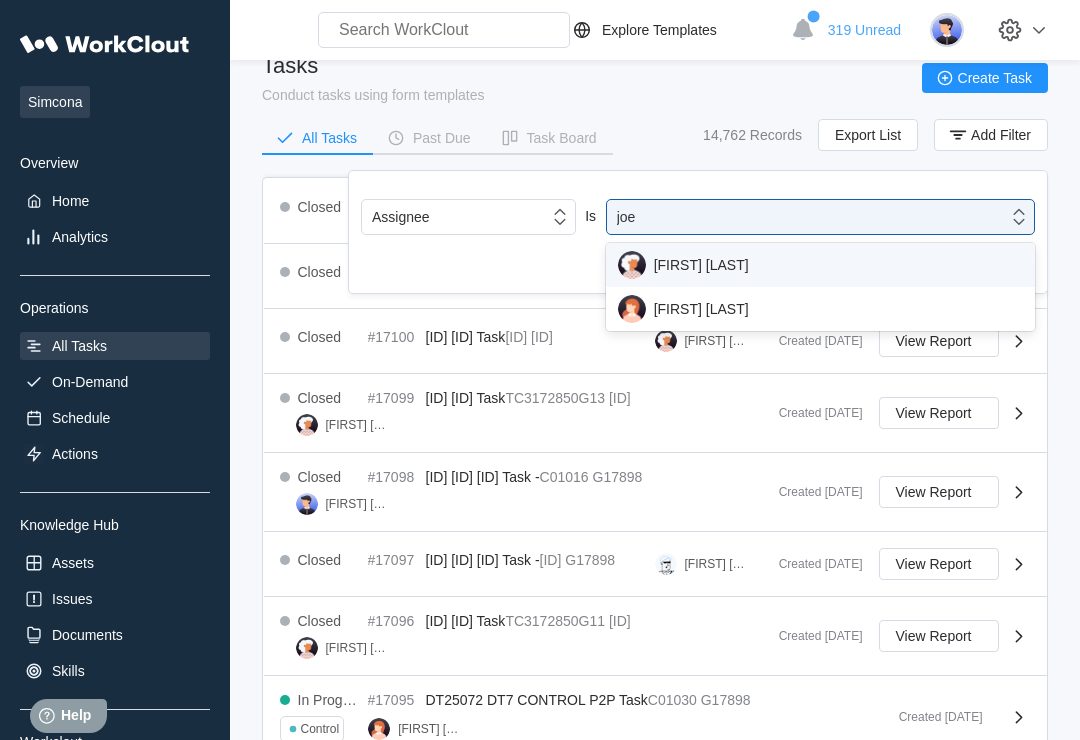 click on "[FIRST] [LAST]" at bounding box center [820, 309] 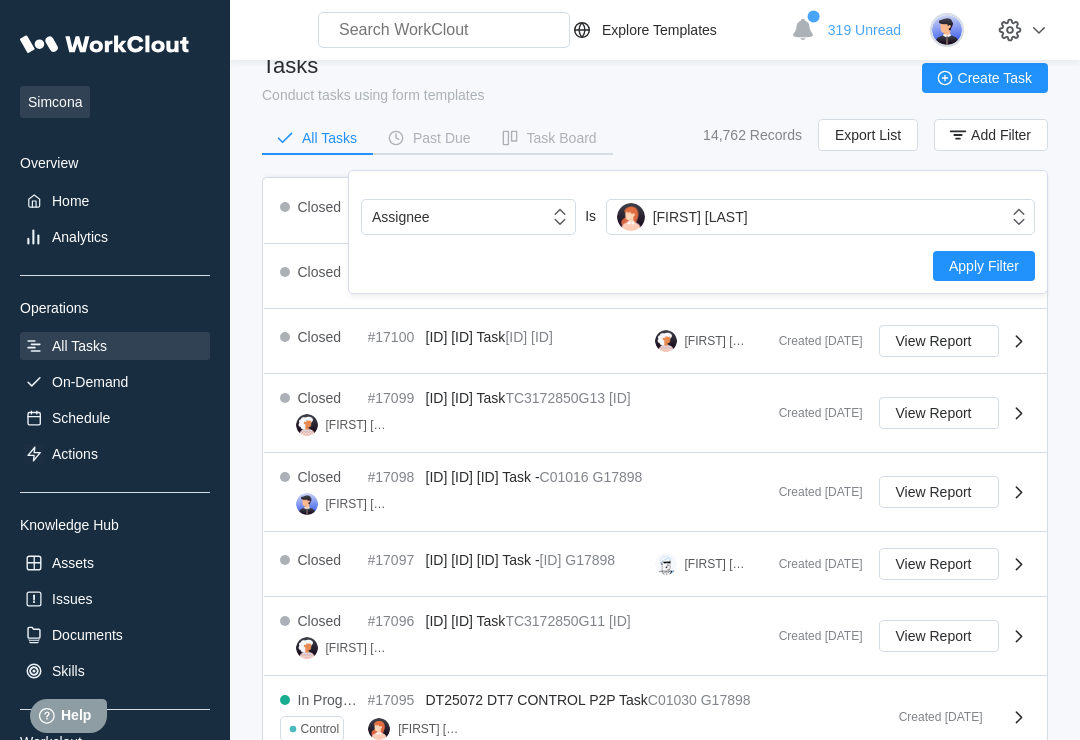 click on "Apply Filter" at bounding box center [984, 266] 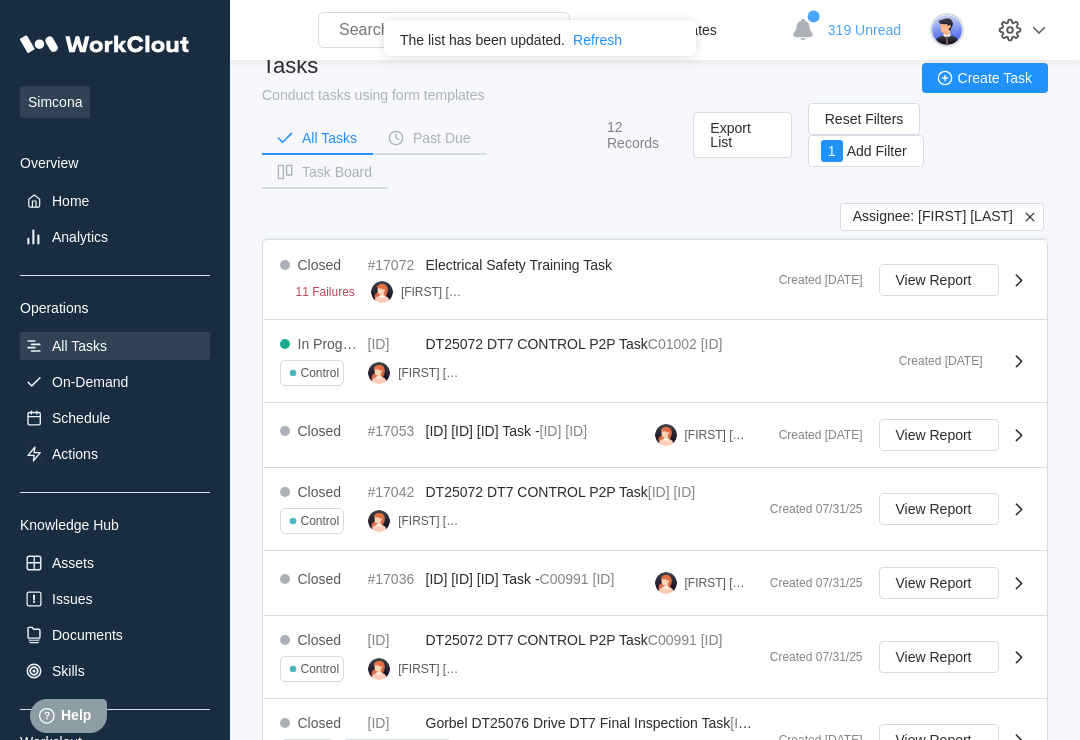 click on "View Report" at bounding box center [934, 280] 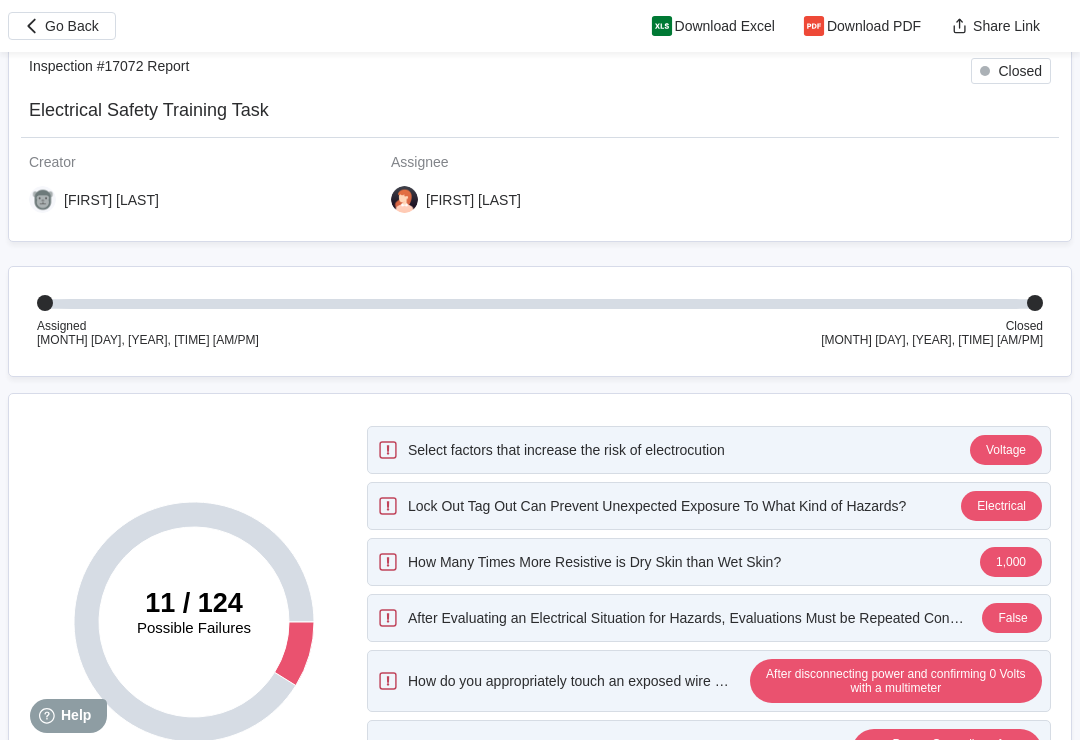 click on "Go Back" at bounding box center (62, 26) 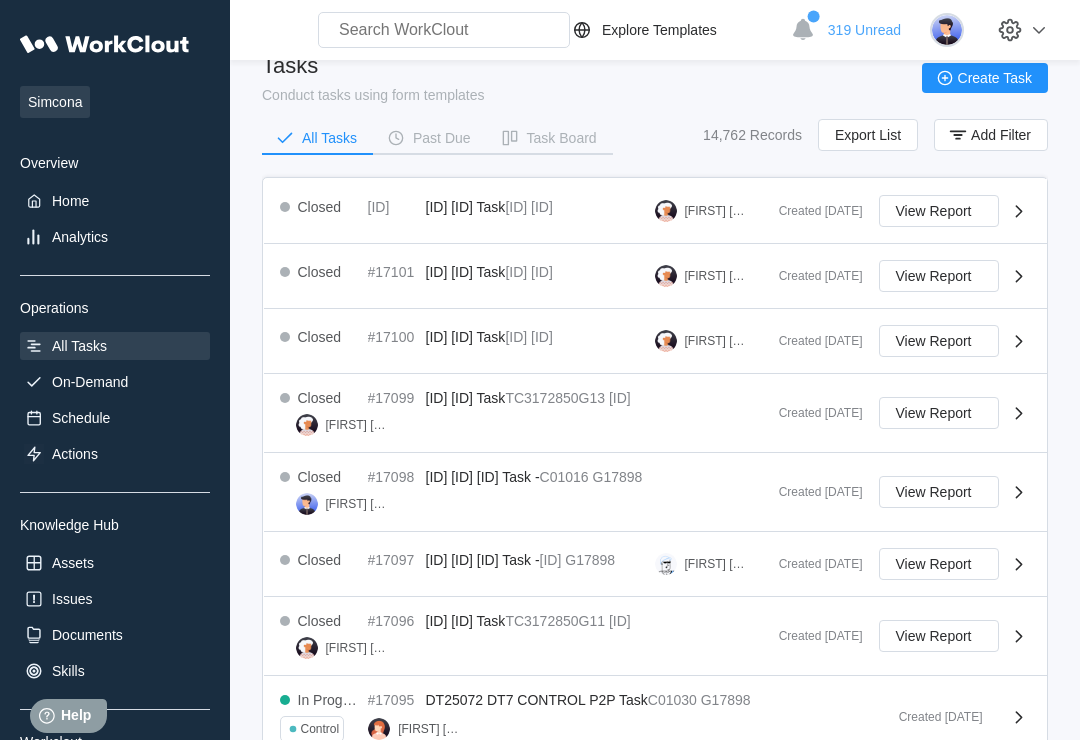 click on "Task Board" at bounding box center (562, 138) 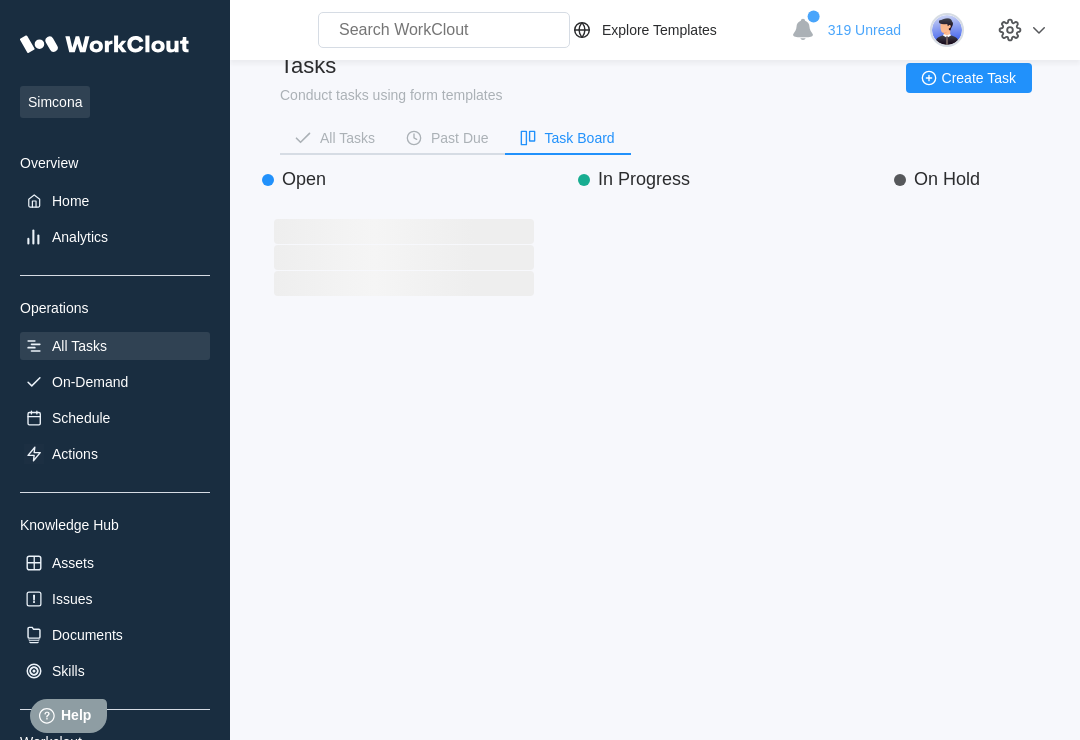 scroll, scrollTop: 541, scrollLeft: 300, axis: both 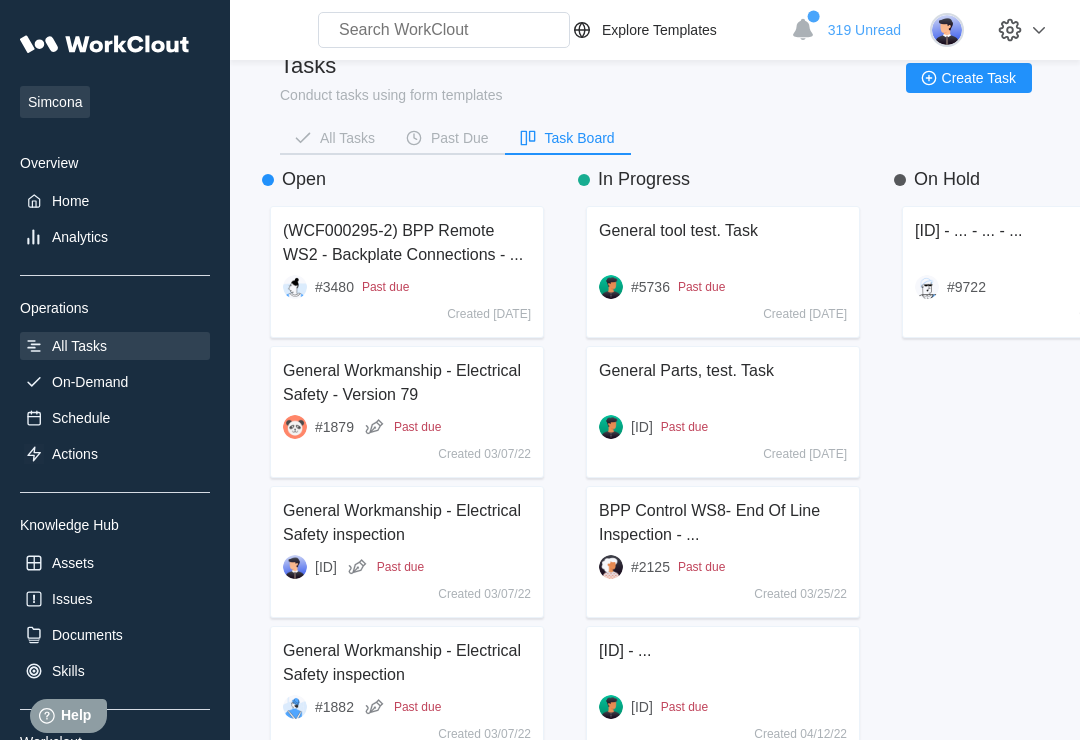 click on "All Tasks" at bounding box center (347, 138) 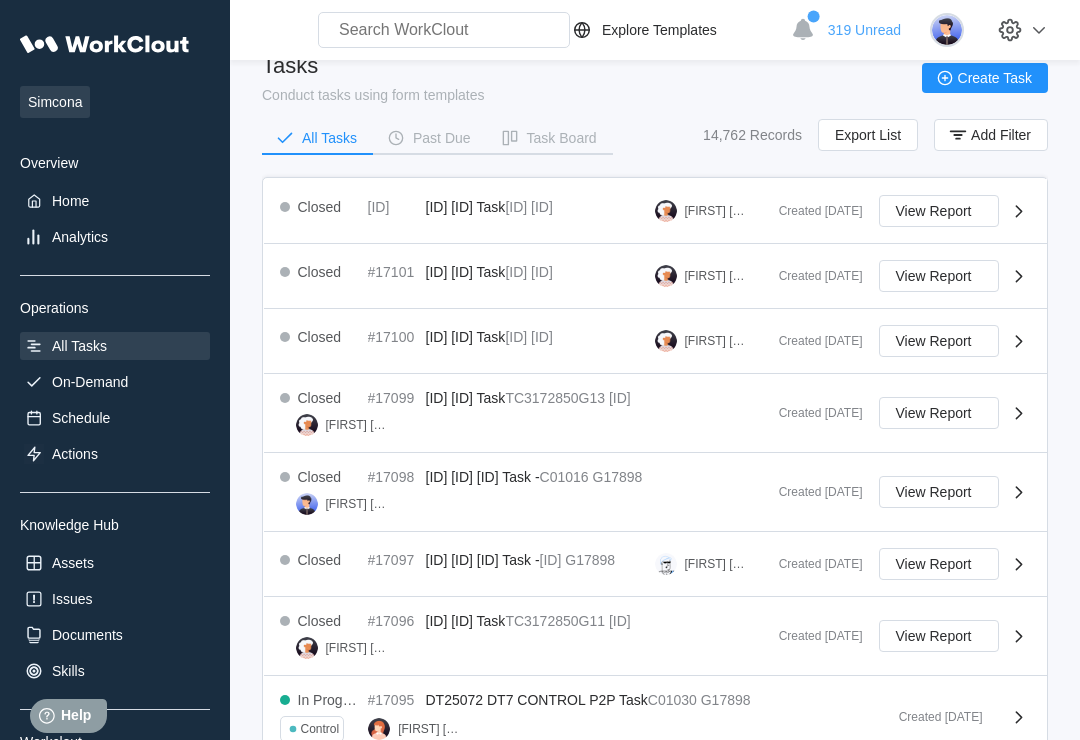 click on "Add Filter" at bounding box center (1001, 135) 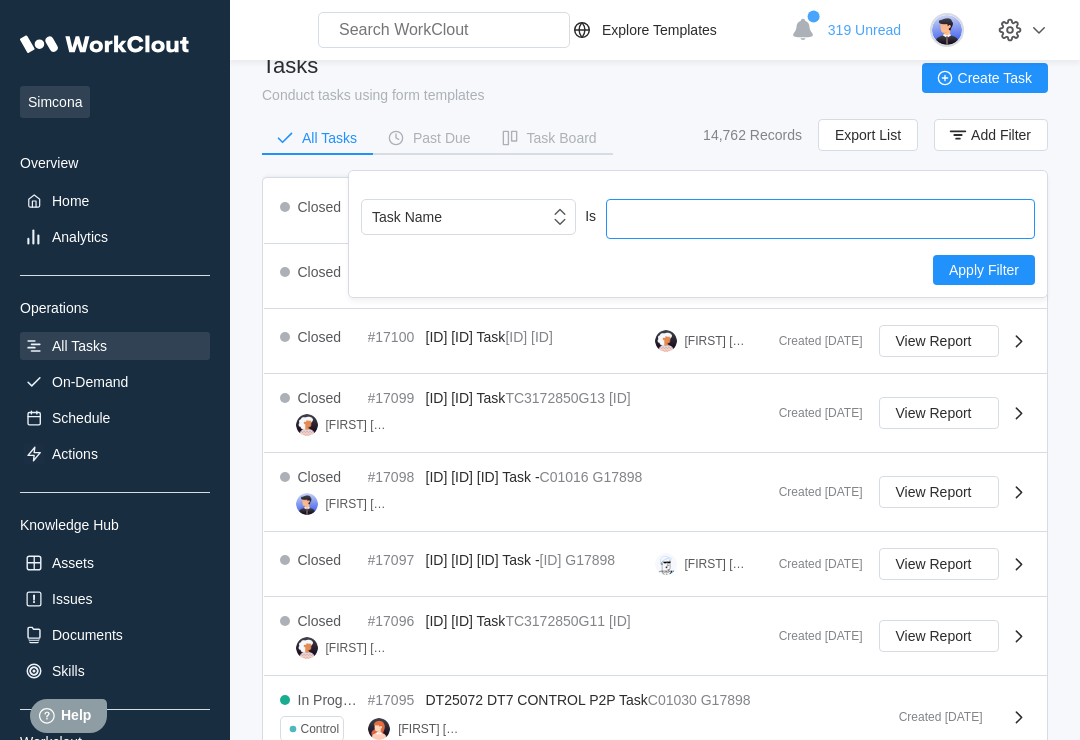 click at bounding box center [820, 219] 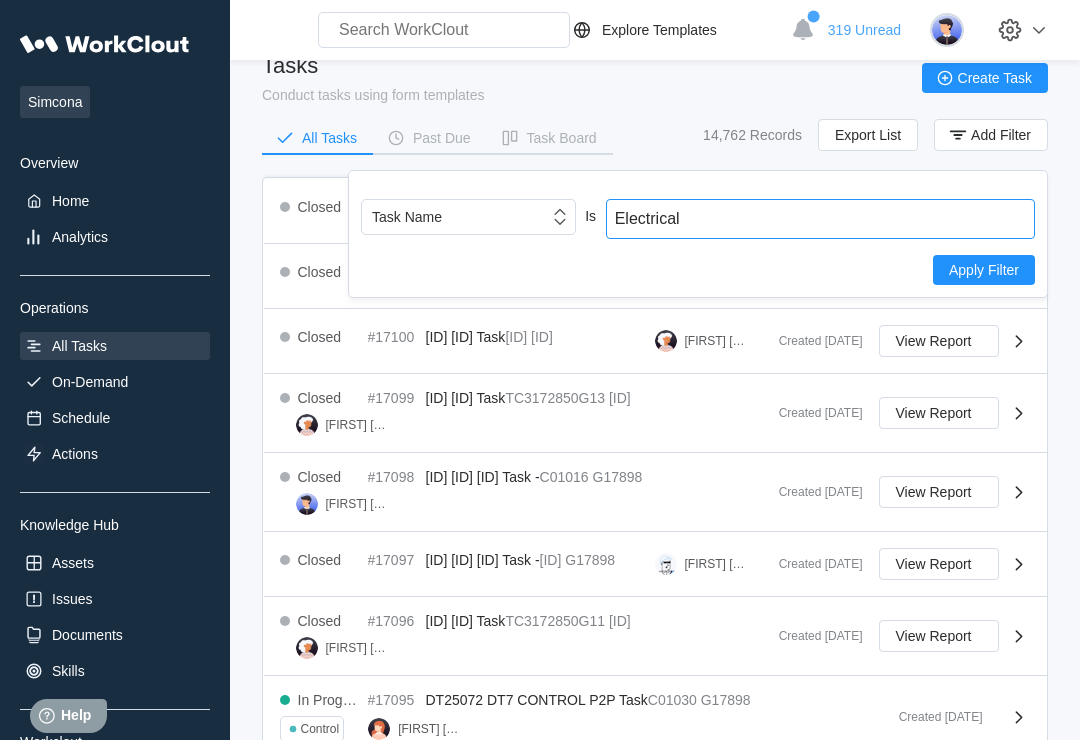 type on "Electrical" 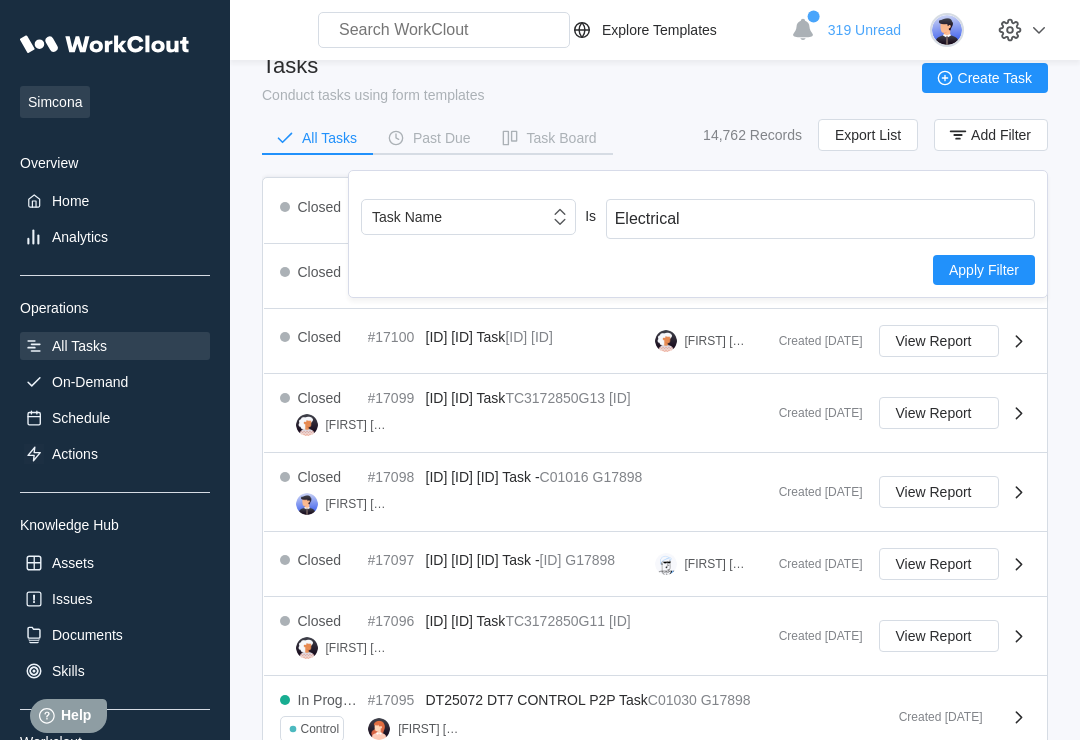 click on "Apply Filter" at bounding box center (984, 270) 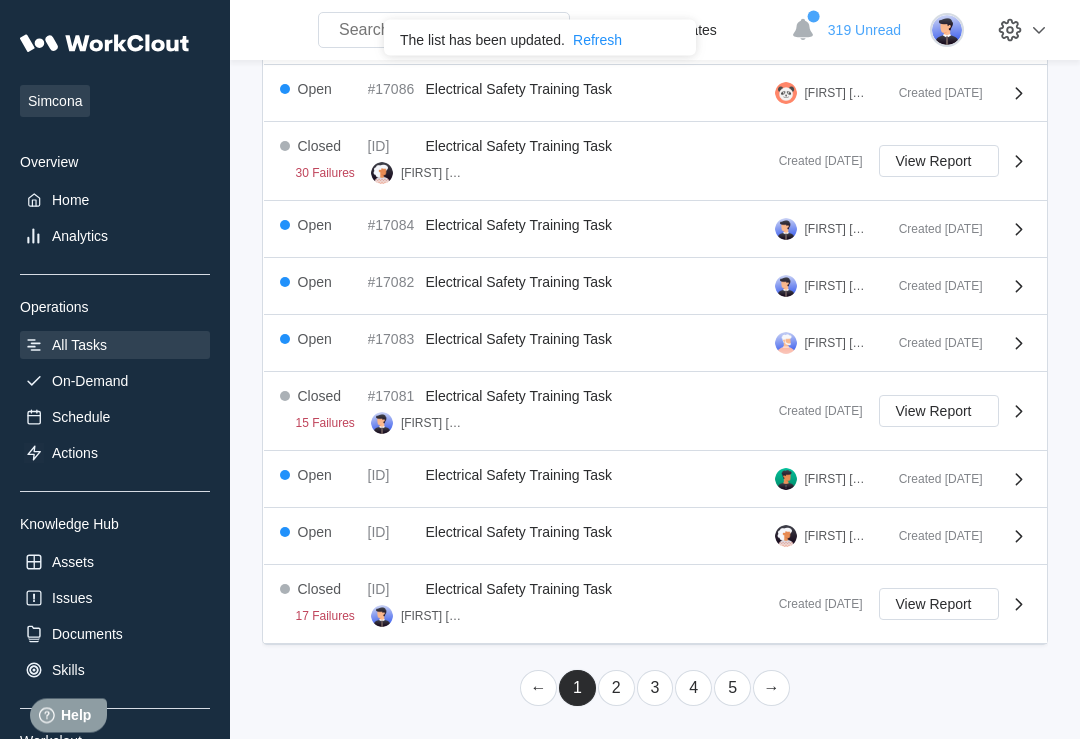 scroll, scrollTop: 578, scrollLeft: 0, axis: vertical 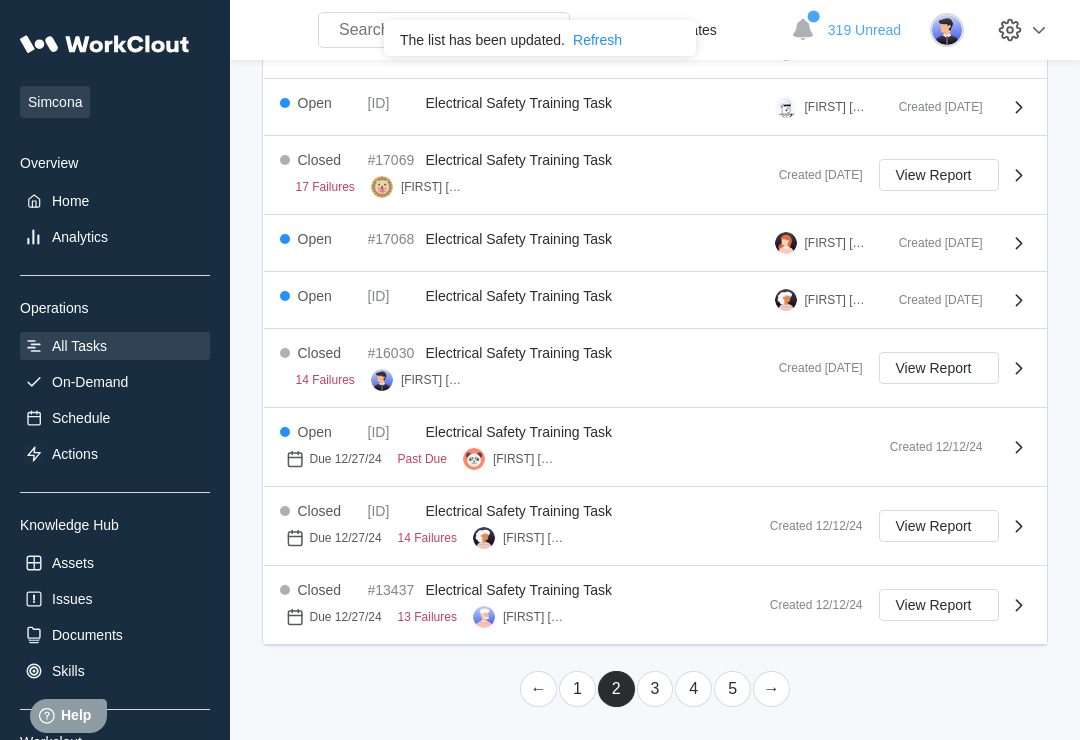 click on "3" at bounding box center (655, 689) 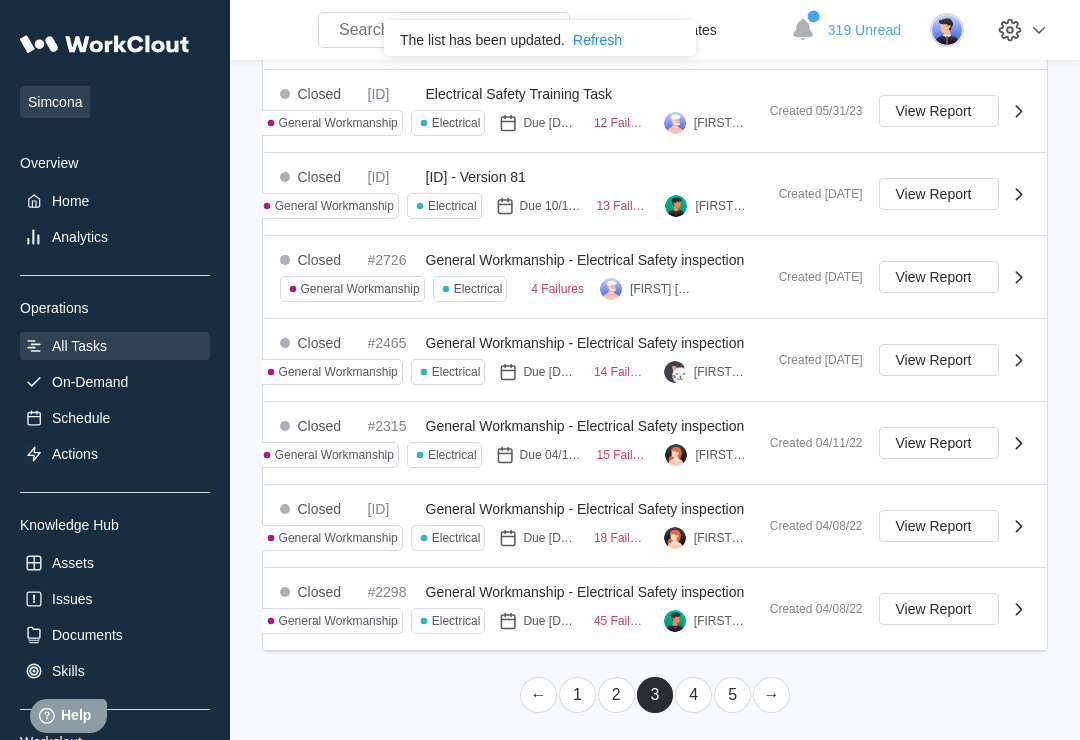 scroll, scrollTop: 815, scrollLeft: 0, axis: vertical 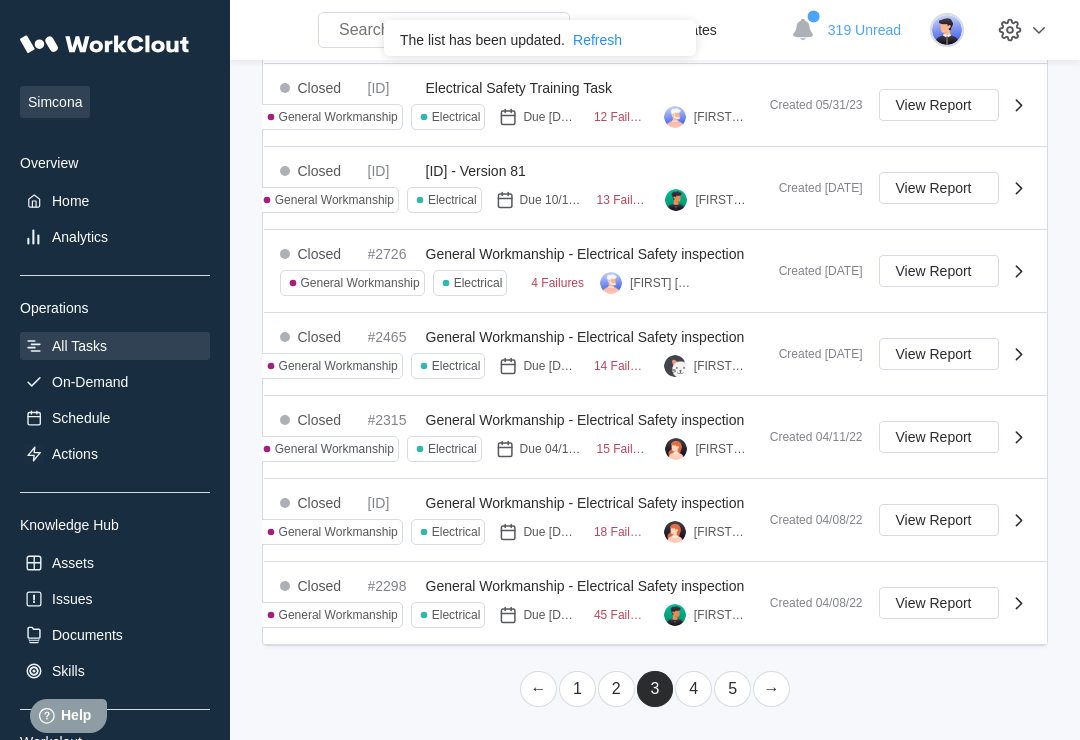 click on "4" at bounding box center (693, 689) 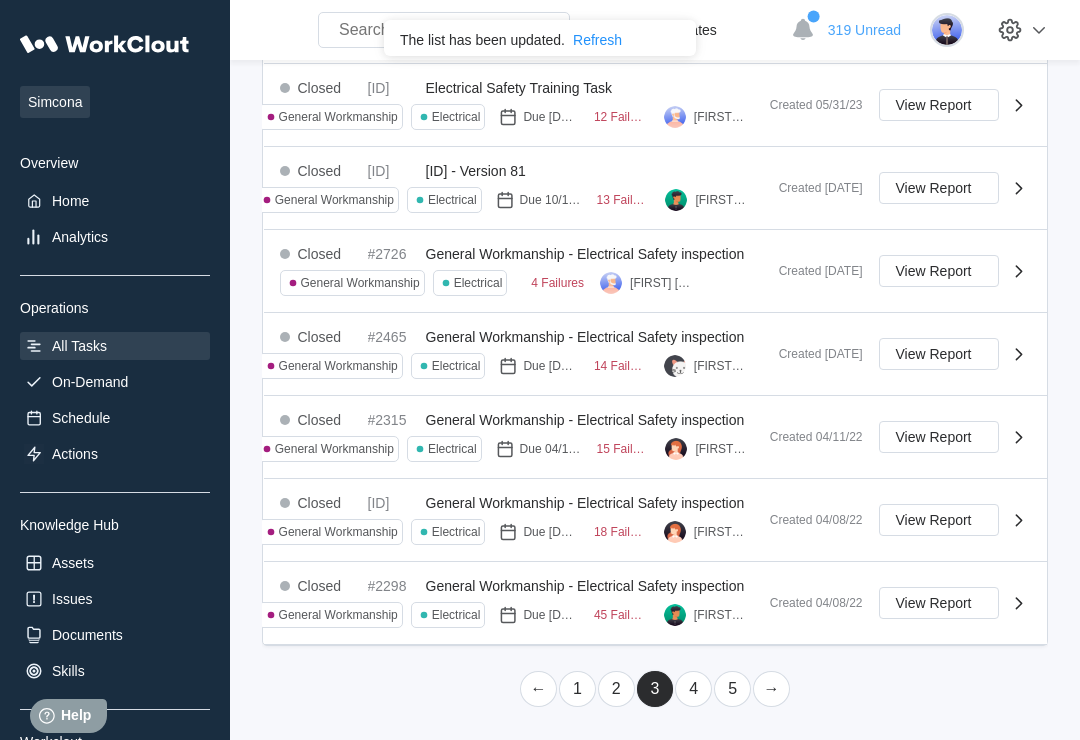 click on "4" at bounding box center (693, 689) 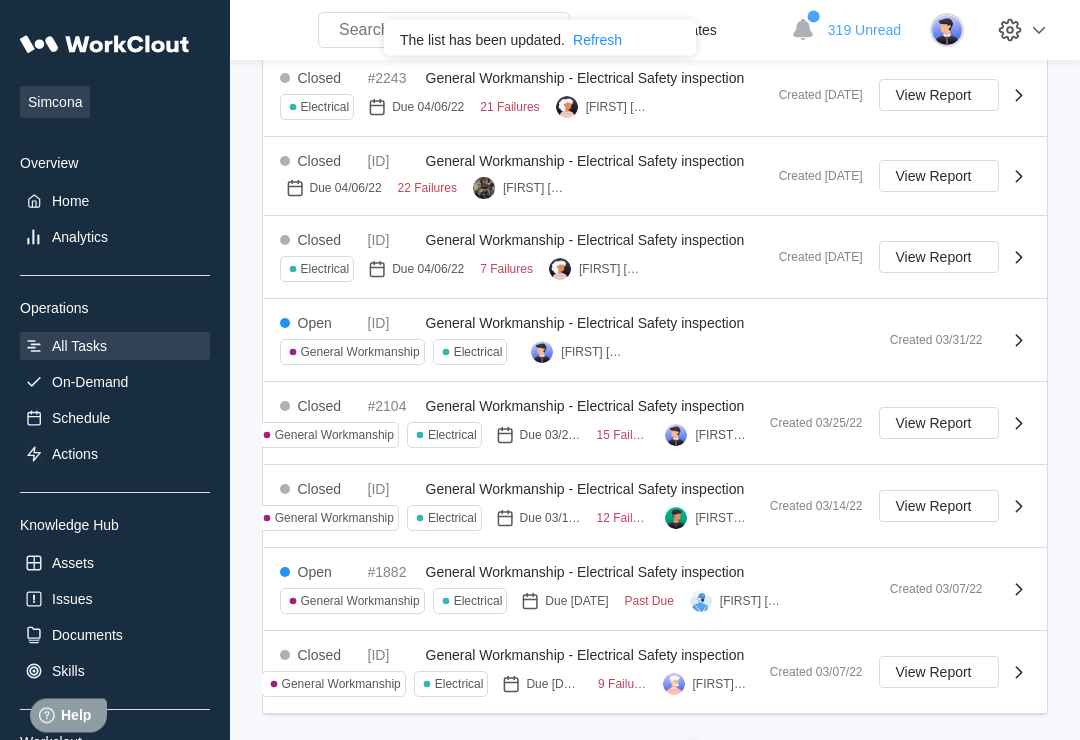 scroll, scrollTop: 877, scrollLeft: 0, axis: vertical 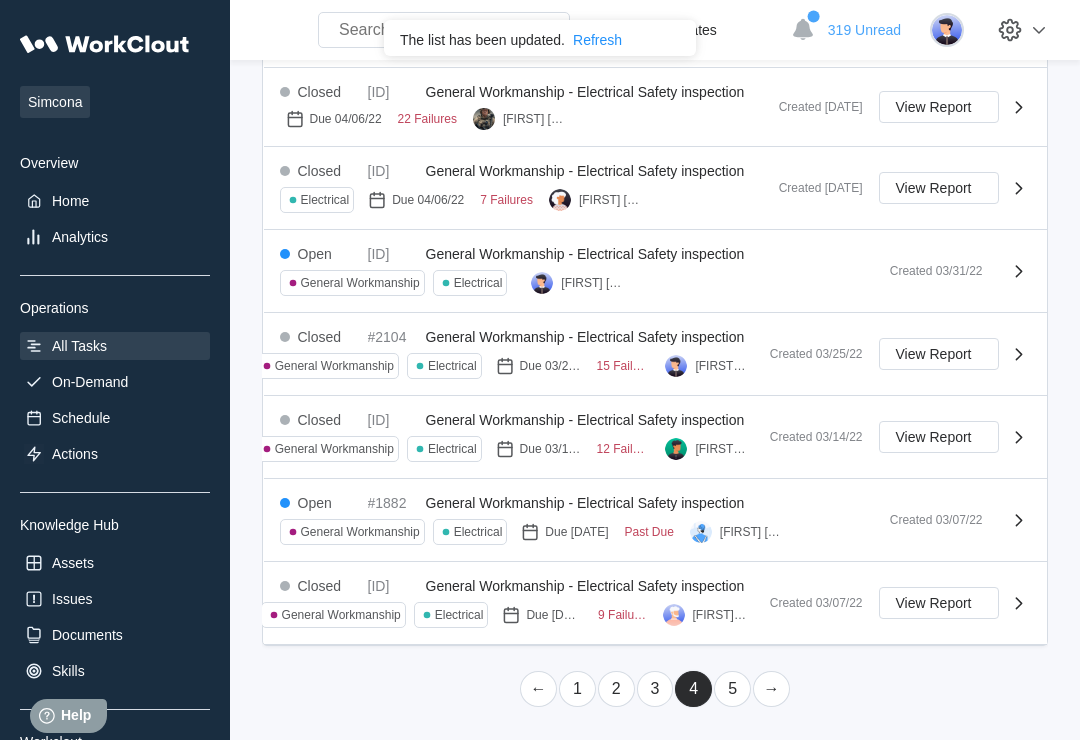 click on "1" at bounding box center [577, 689] 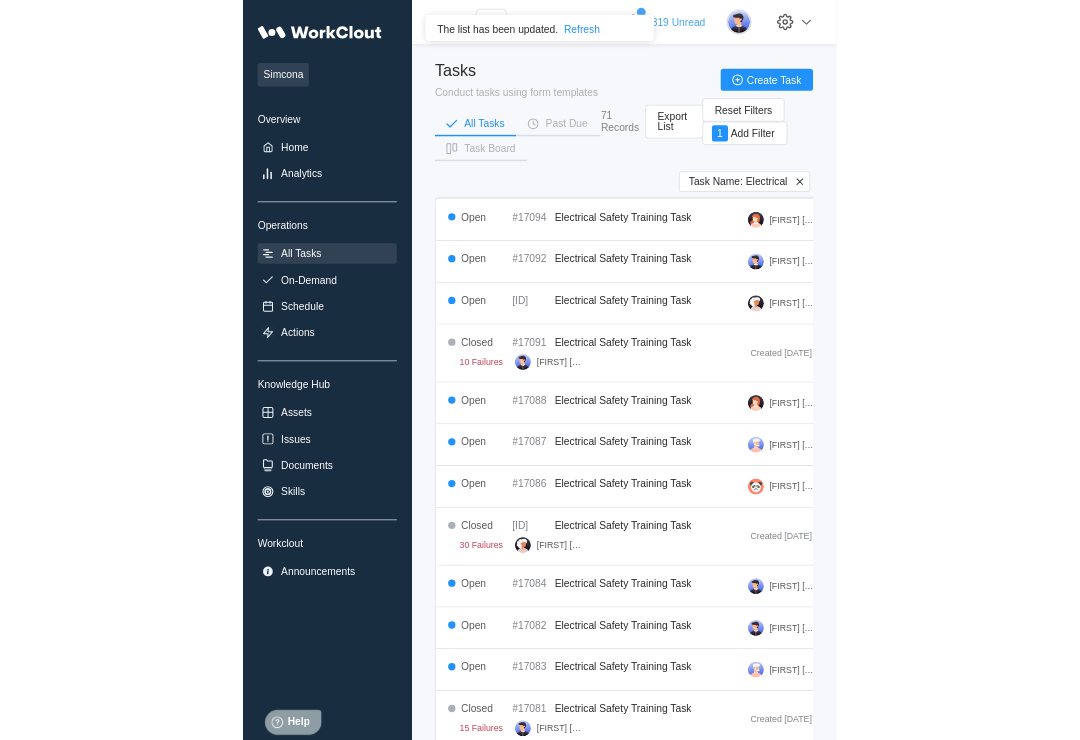 scroll, scrollTop: 81, scrollLeft: 0, axis: vertical 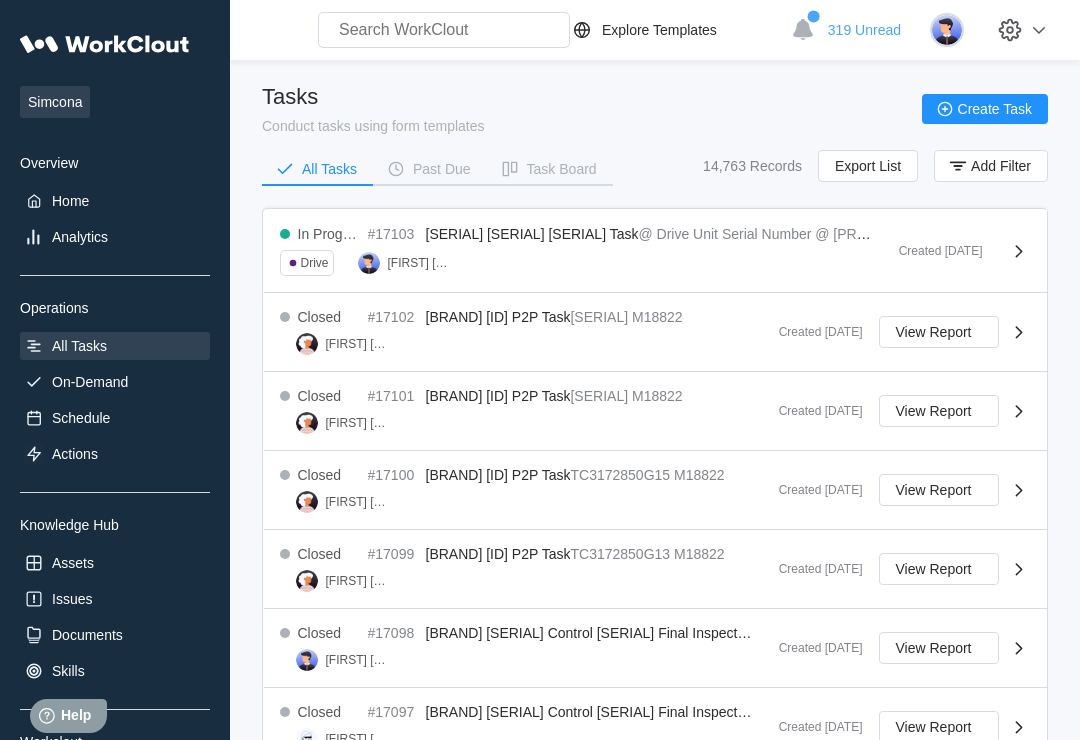 click on "Add Filter" at bounding box center (1001, 166) 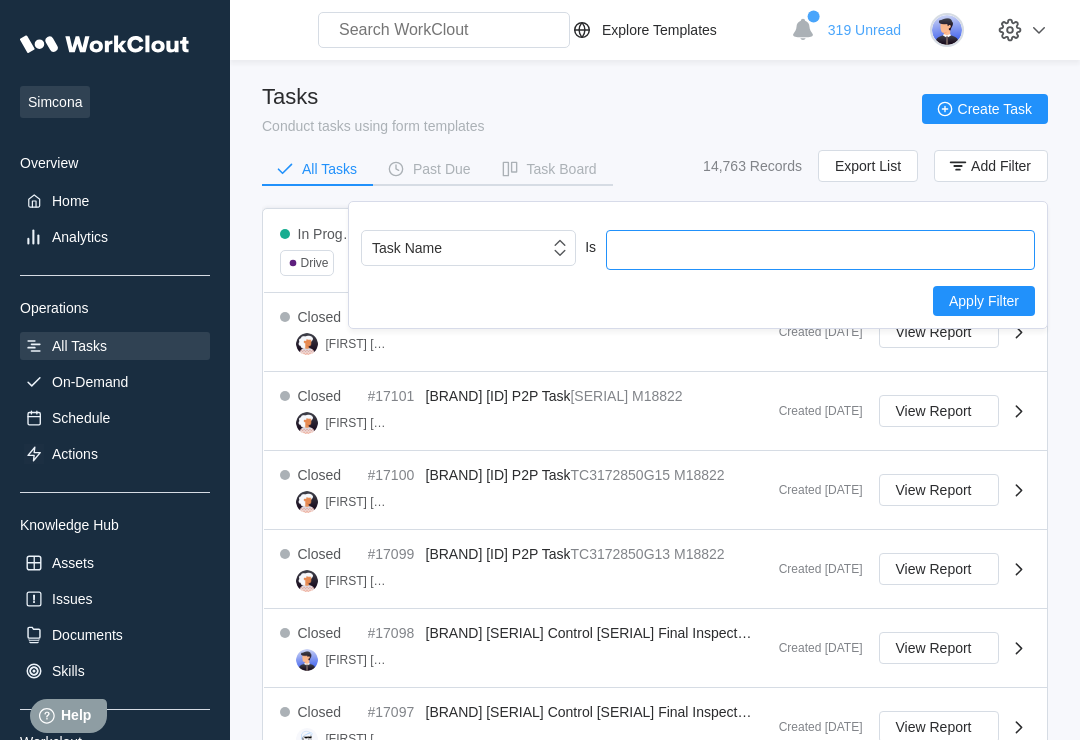 click at bounding box center [820, 250] 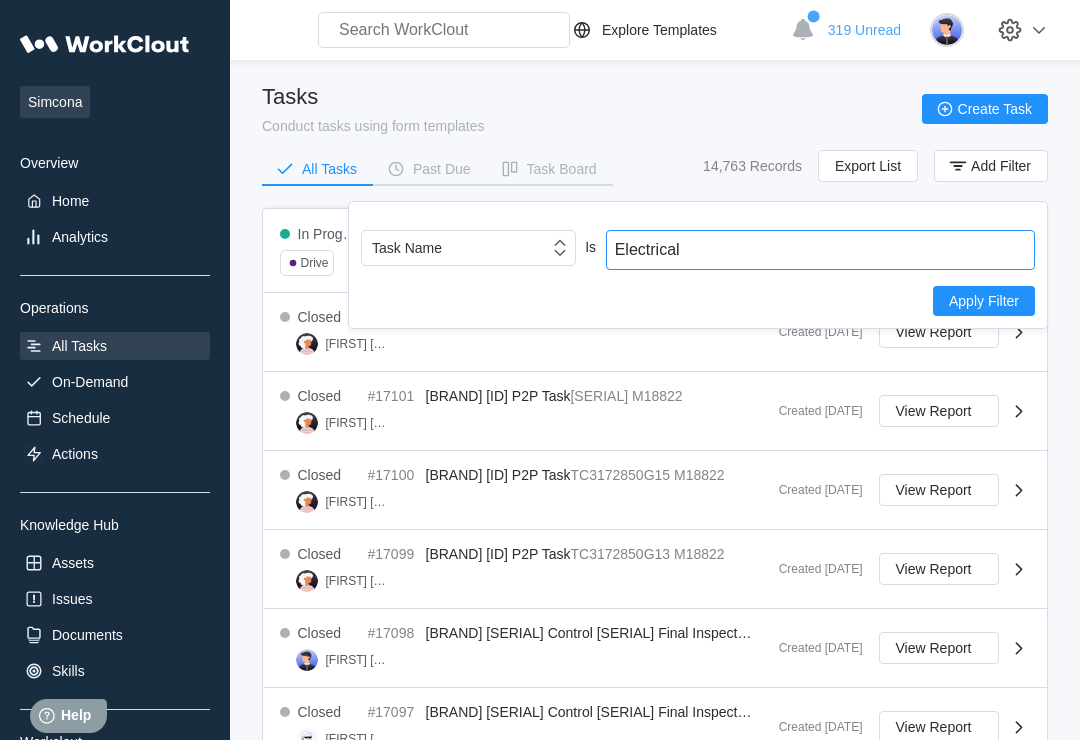 type on "Electrical" 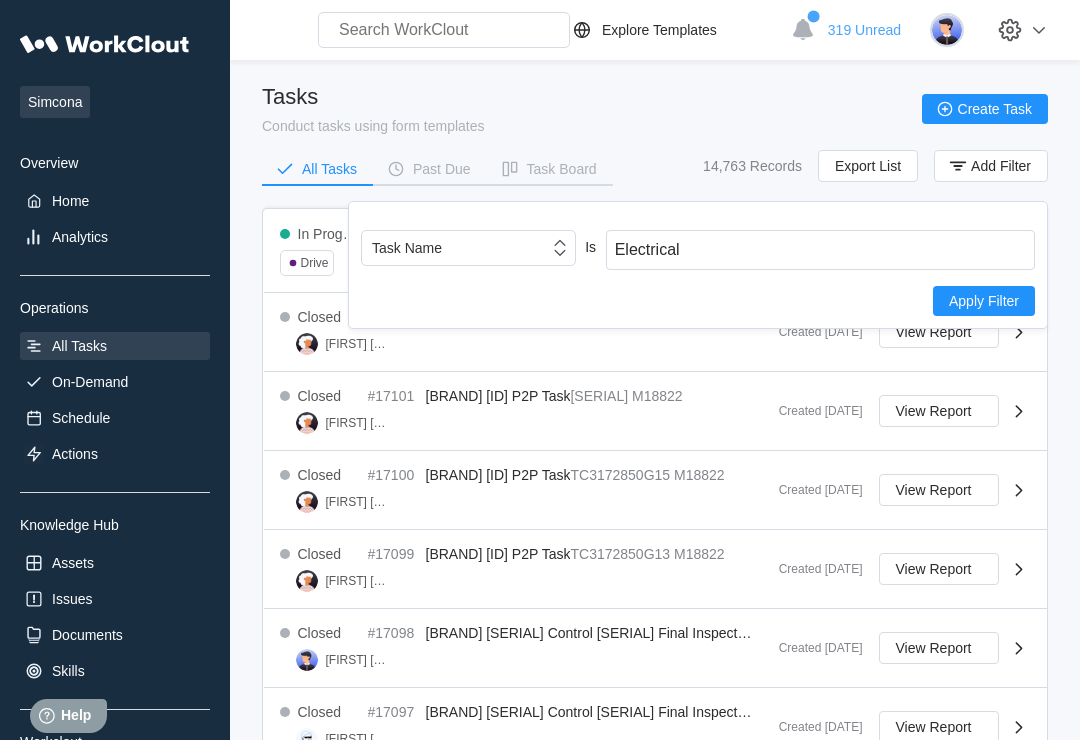 click on "Apply Filter" at bounding box center [984, 301] 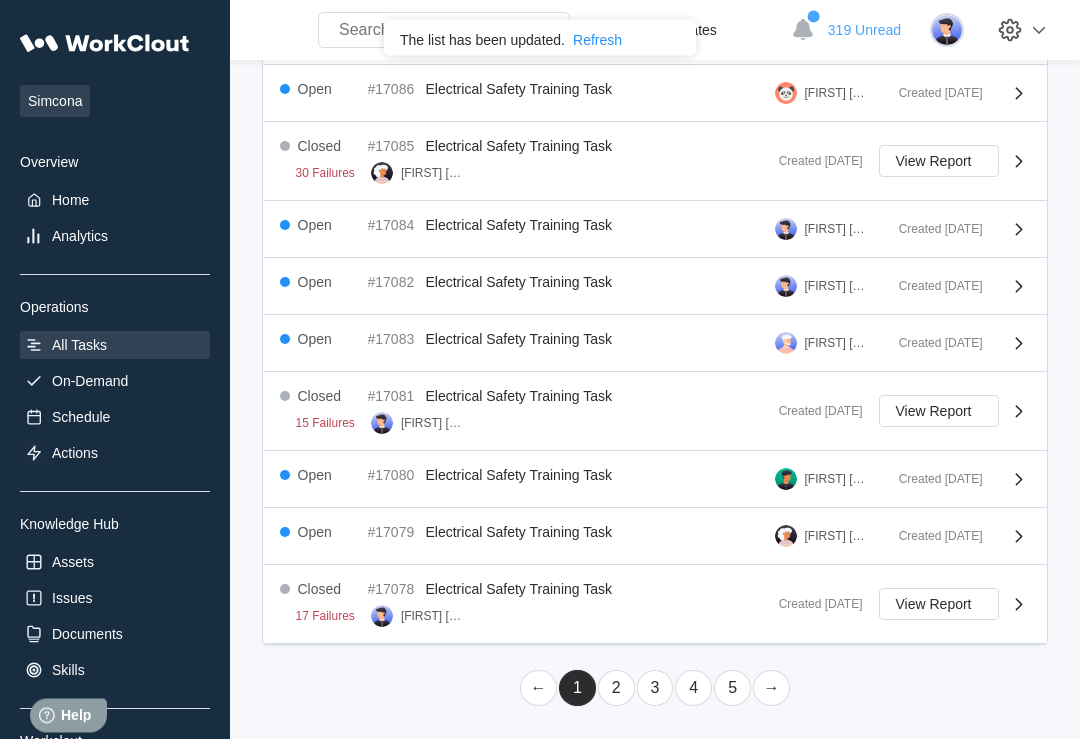scroll, scrollTop: 579, scrollLeft: 0, axis: vertical 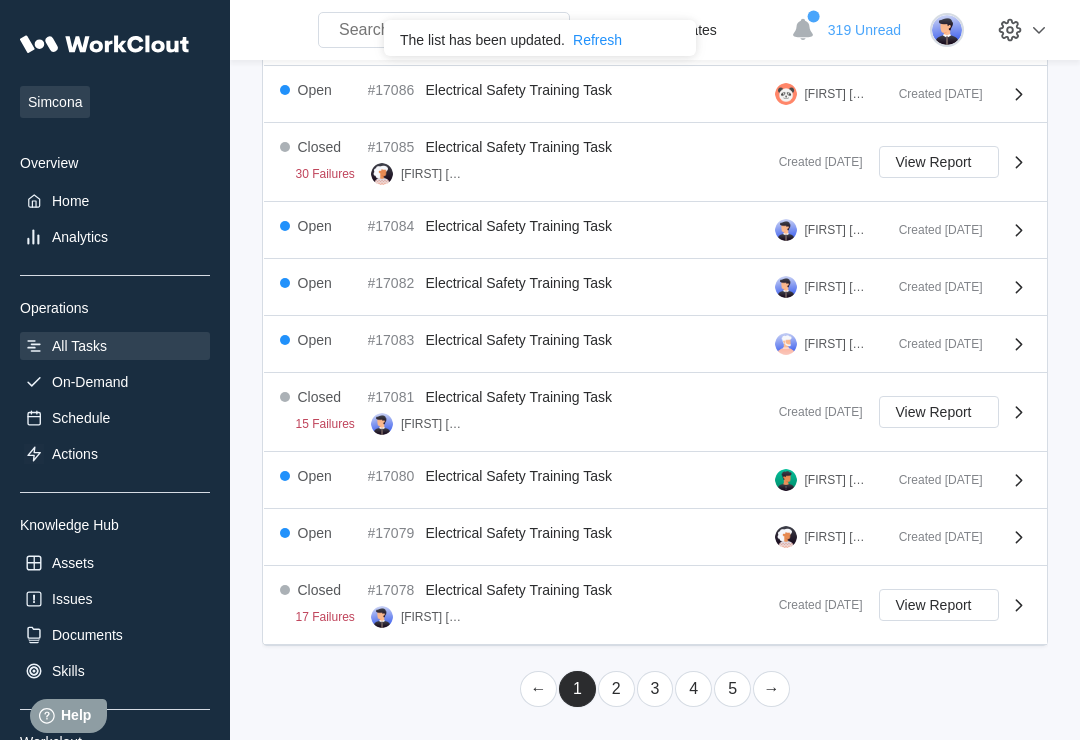 click on "→" at bounding box center [771, 689] 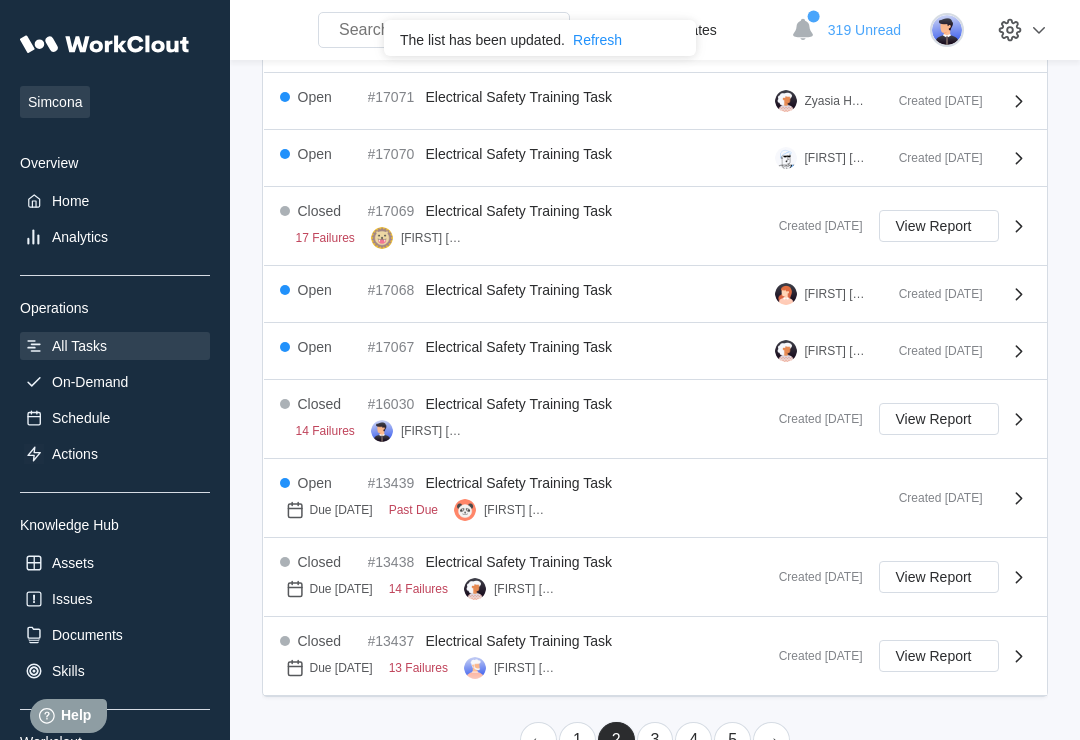 scroll, scrollTop: 645, scrollLeft: 0, axis: vertical 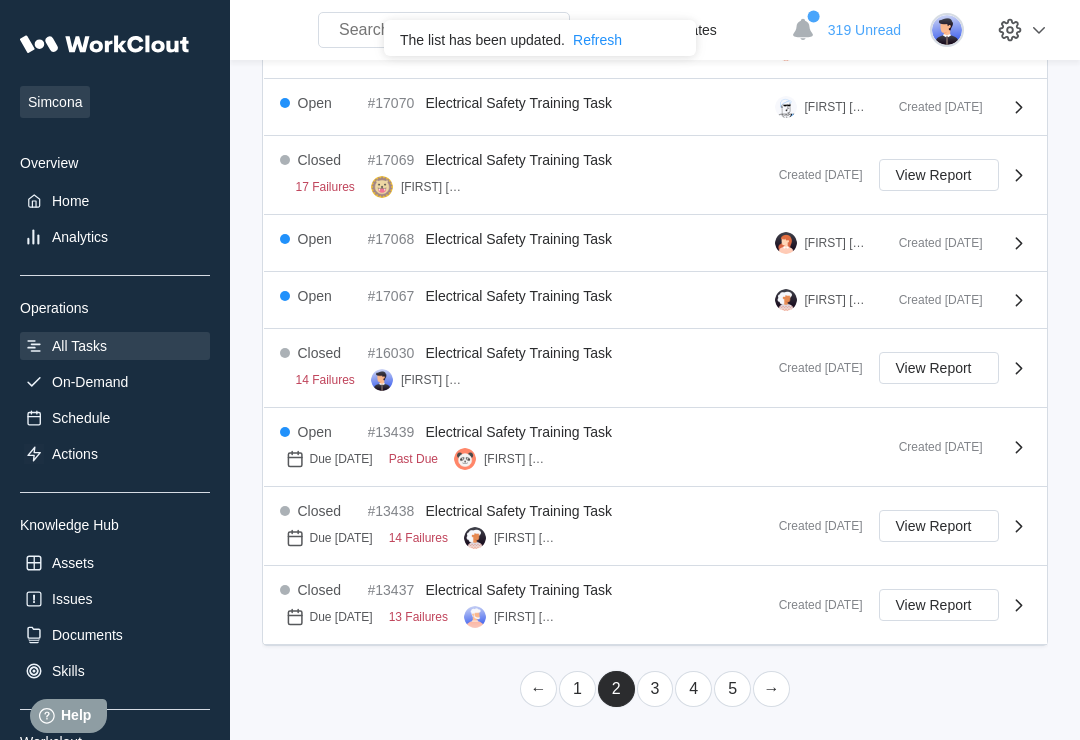 click on "1" at bounding box center (577, 689) 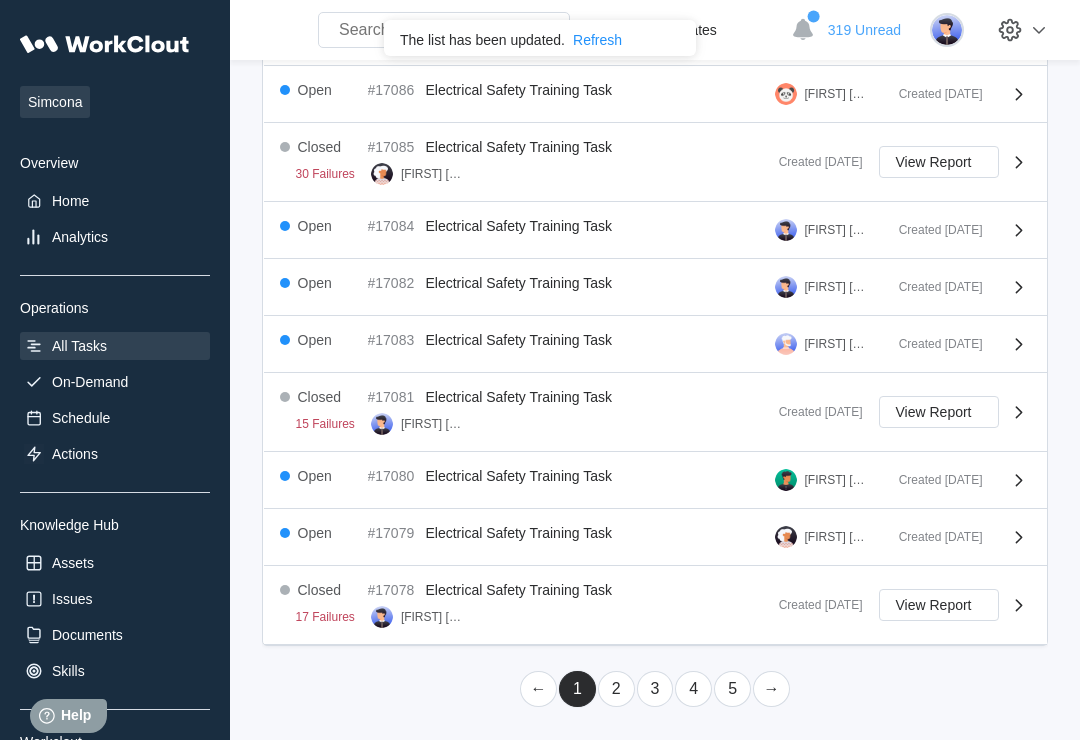 scroll, scrollTop: 569, scrollLeft: 0, axis: vertical 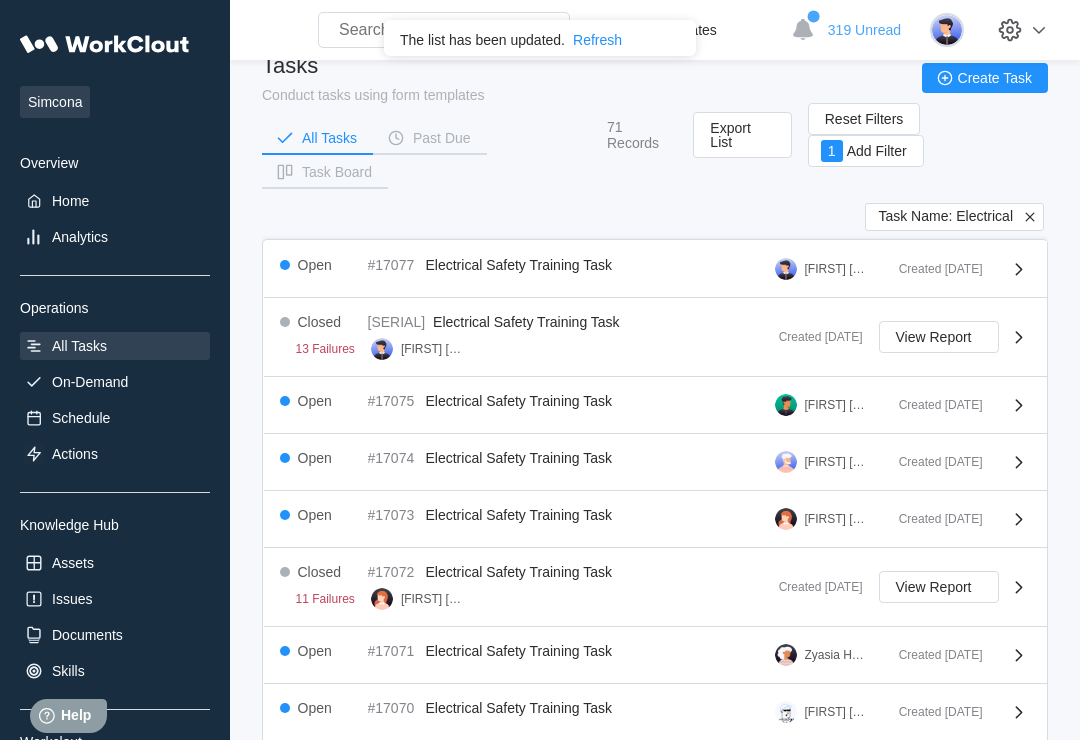 click on "View Report" at bounding box center [934, 337] 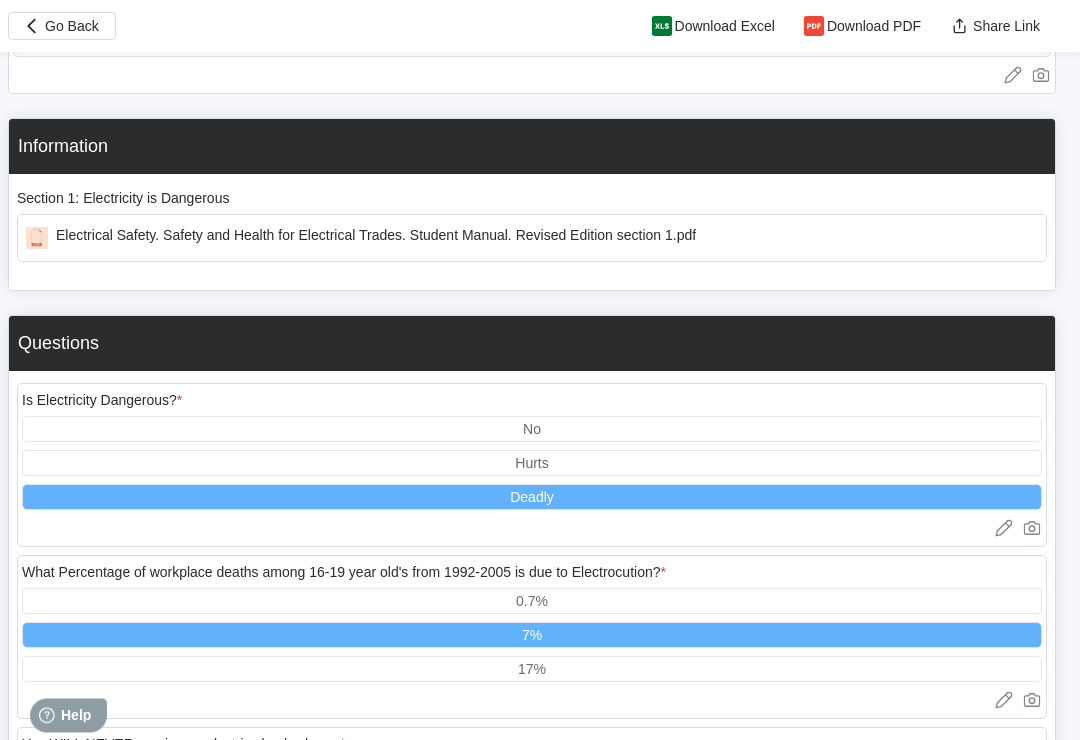 scroll, scrollTop: 1009, scrollLeft: 0, axis: vertical 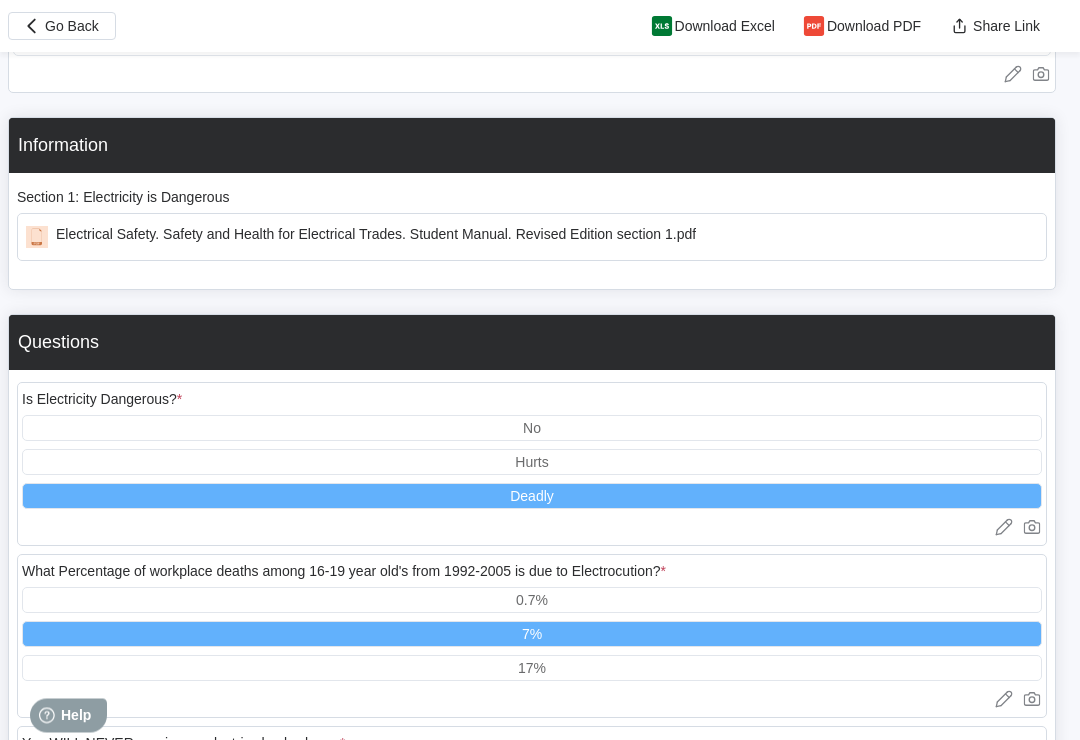 click on "Go Back" at bounding box center (62, 26) 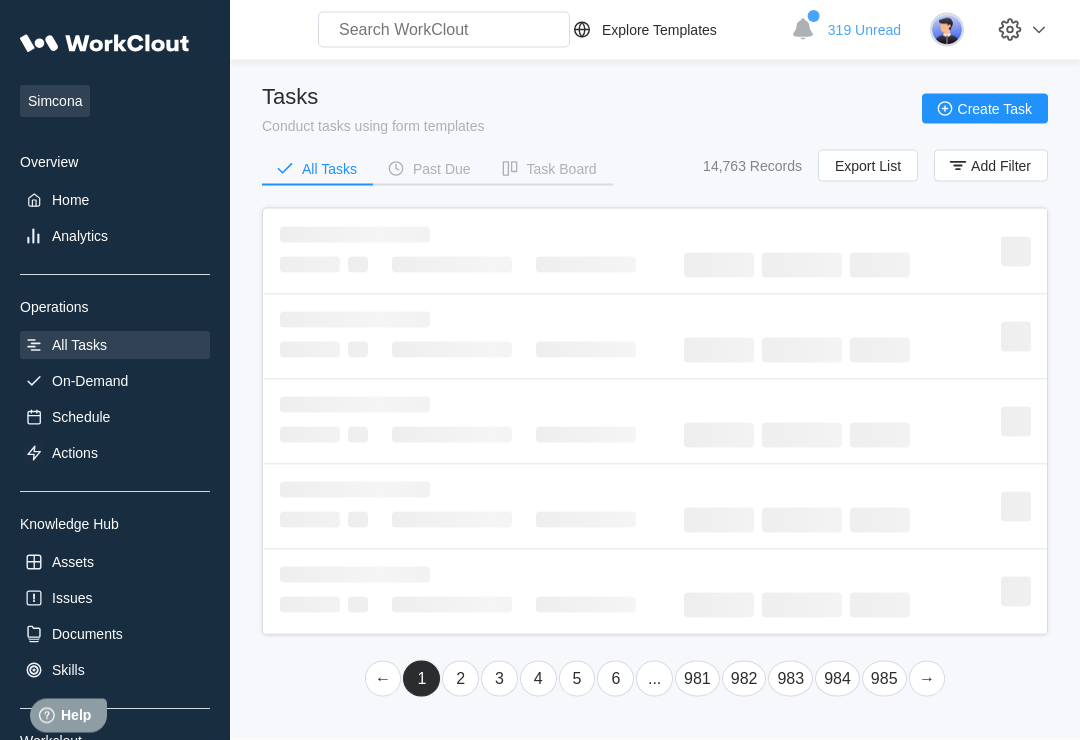 scroll, scrollTop: 0, scrollLeft: 0, axis: both 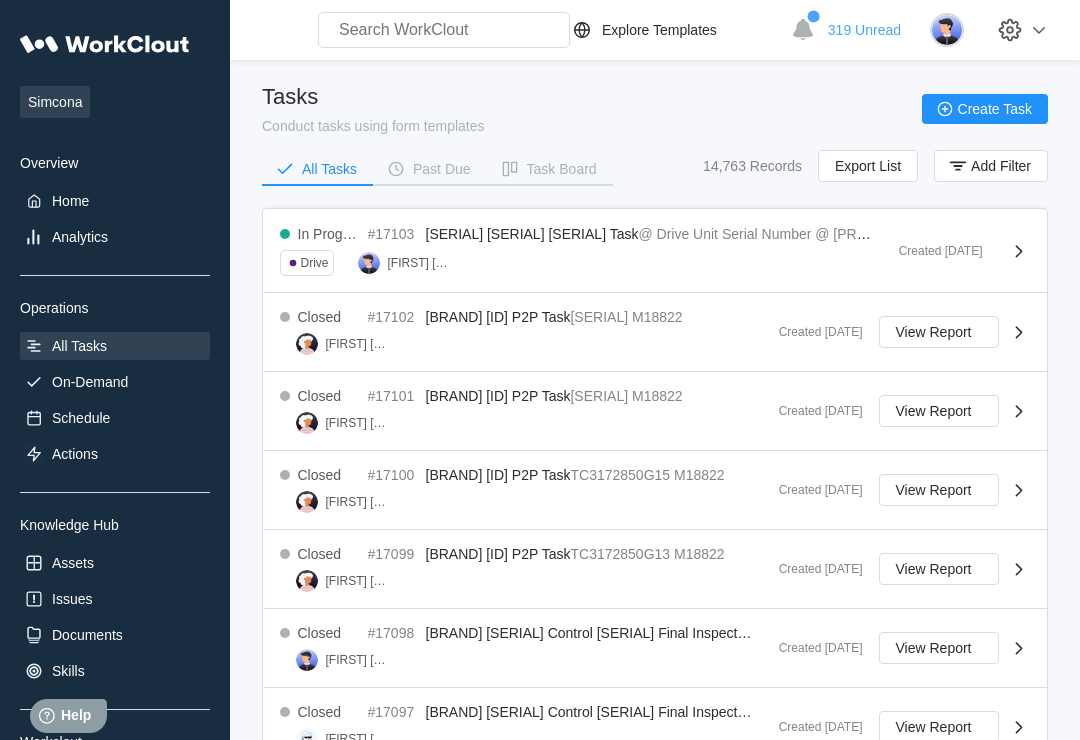 click on "Add Filter" at bounding box center (1001, 166) 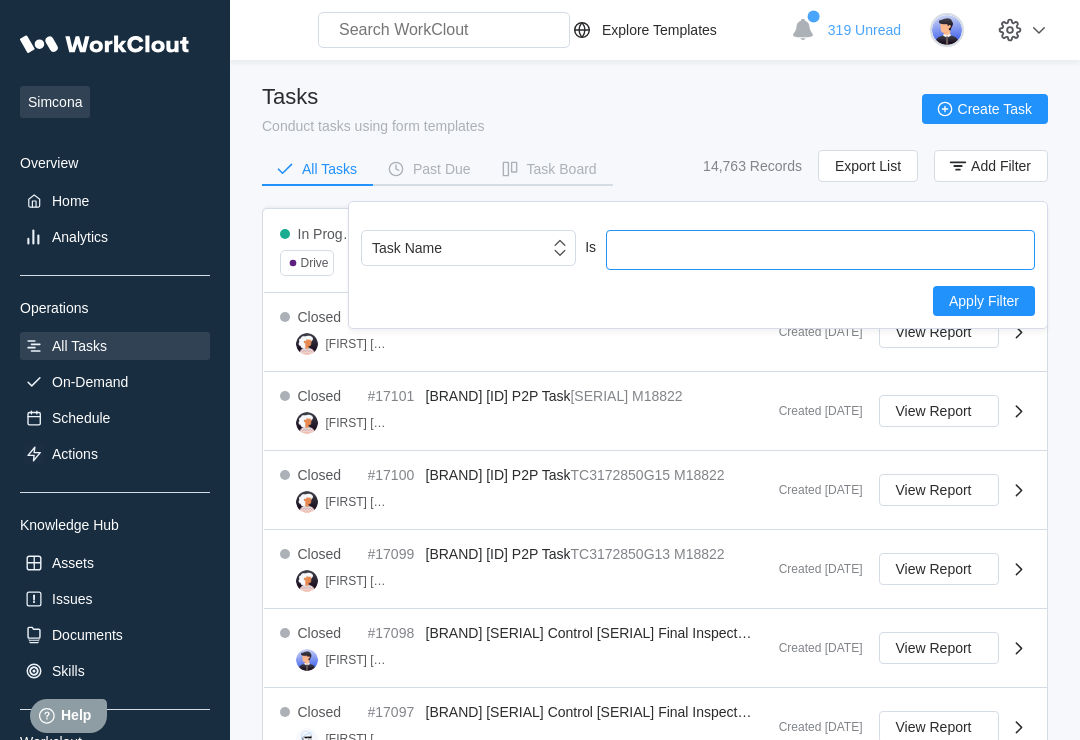 click at bounding box center (820, 250) 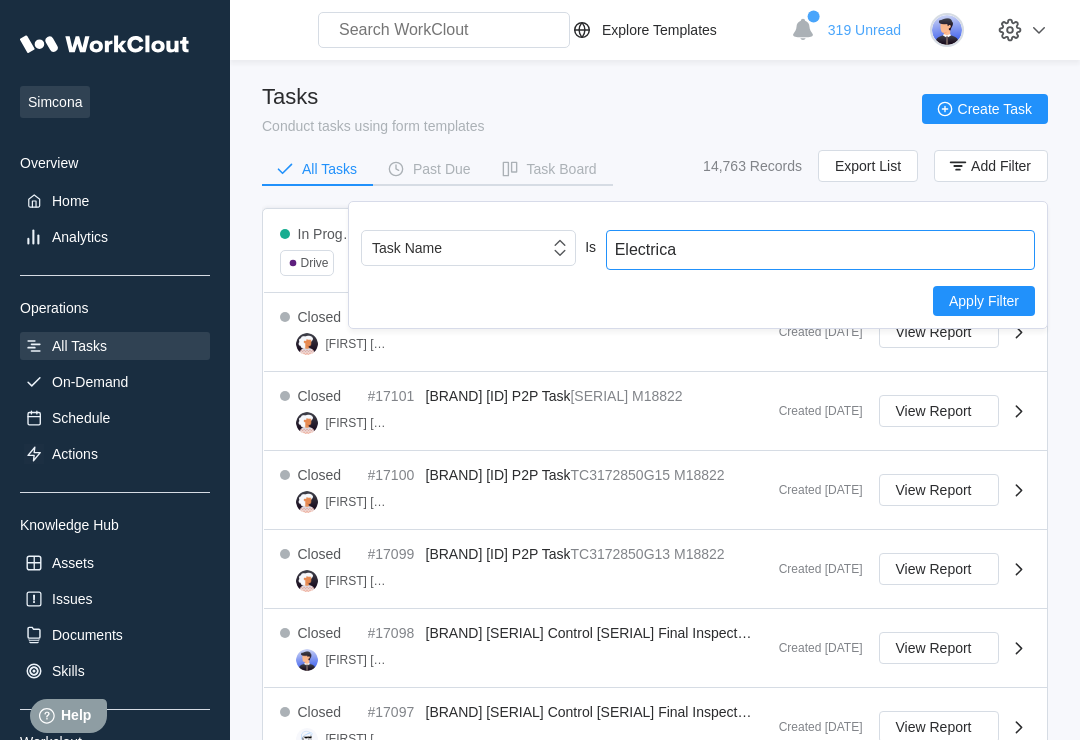 type on "Electrical" 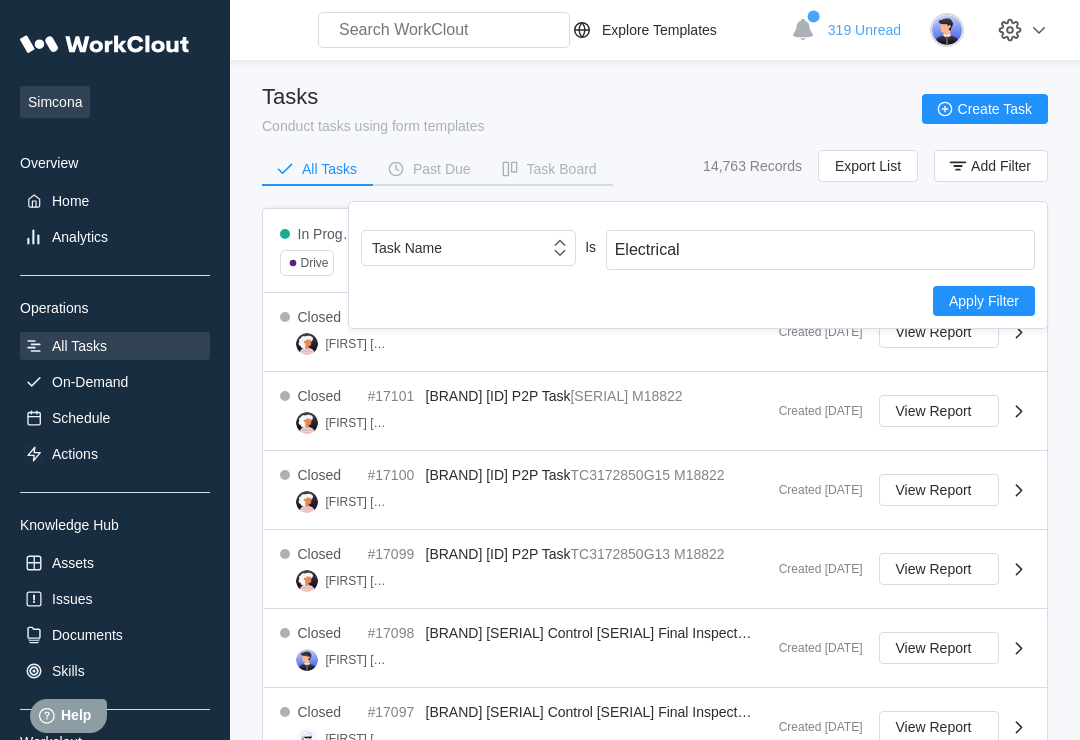click on "Apply Filter" at bounding box center (984, 301) 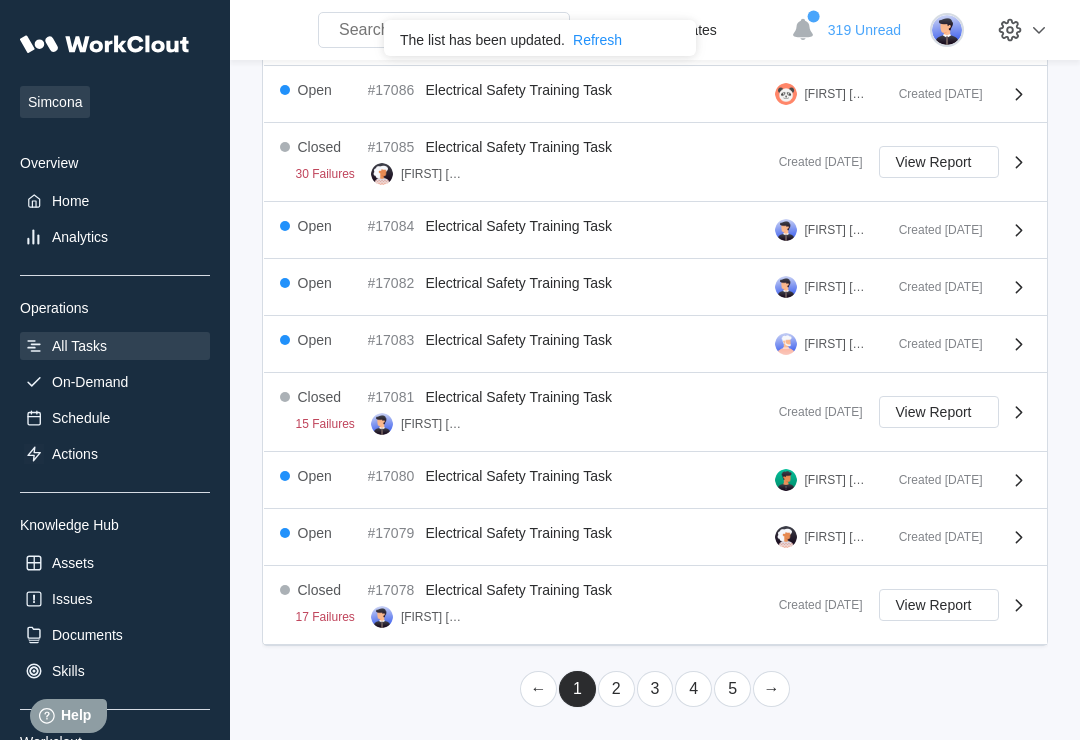scroll, scrollTop: 579, scrollLeft: 0, axis: vertical 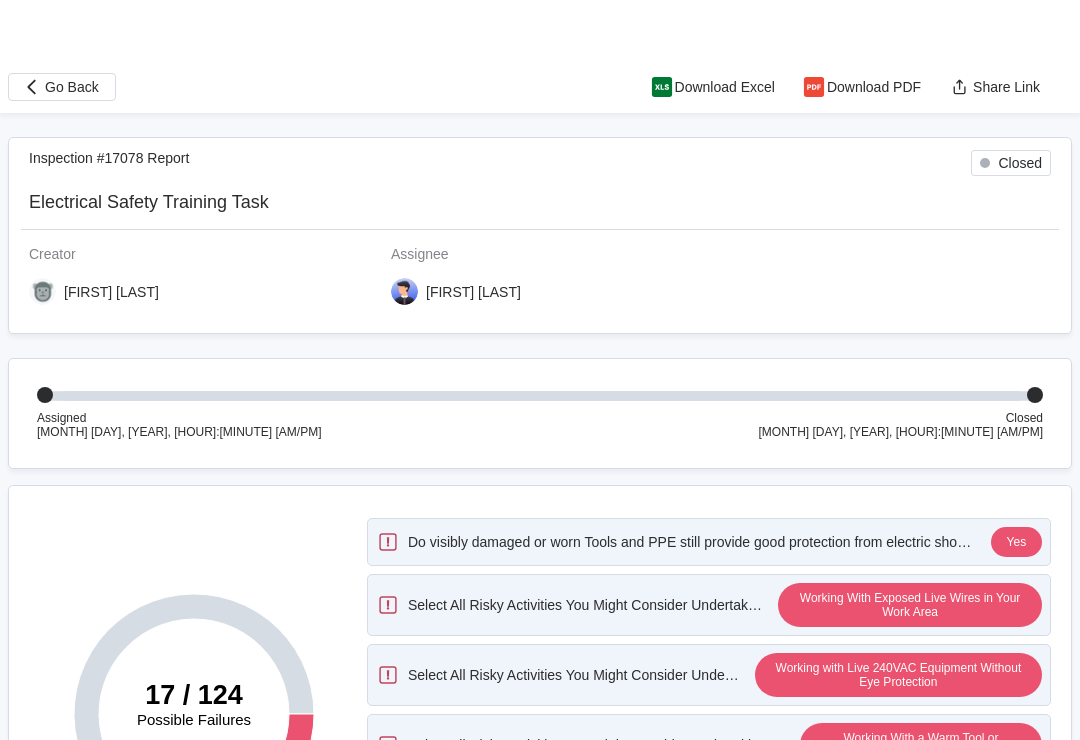 type on "x" 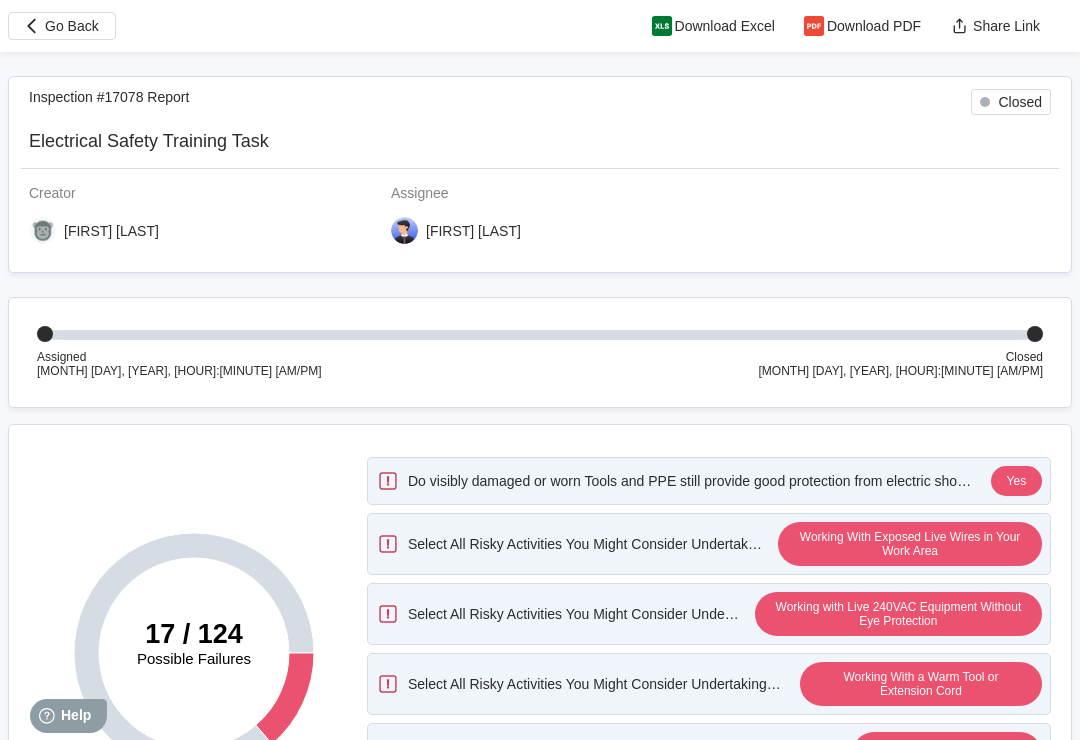 click on "Go Back" at bounding box center [72, 26] 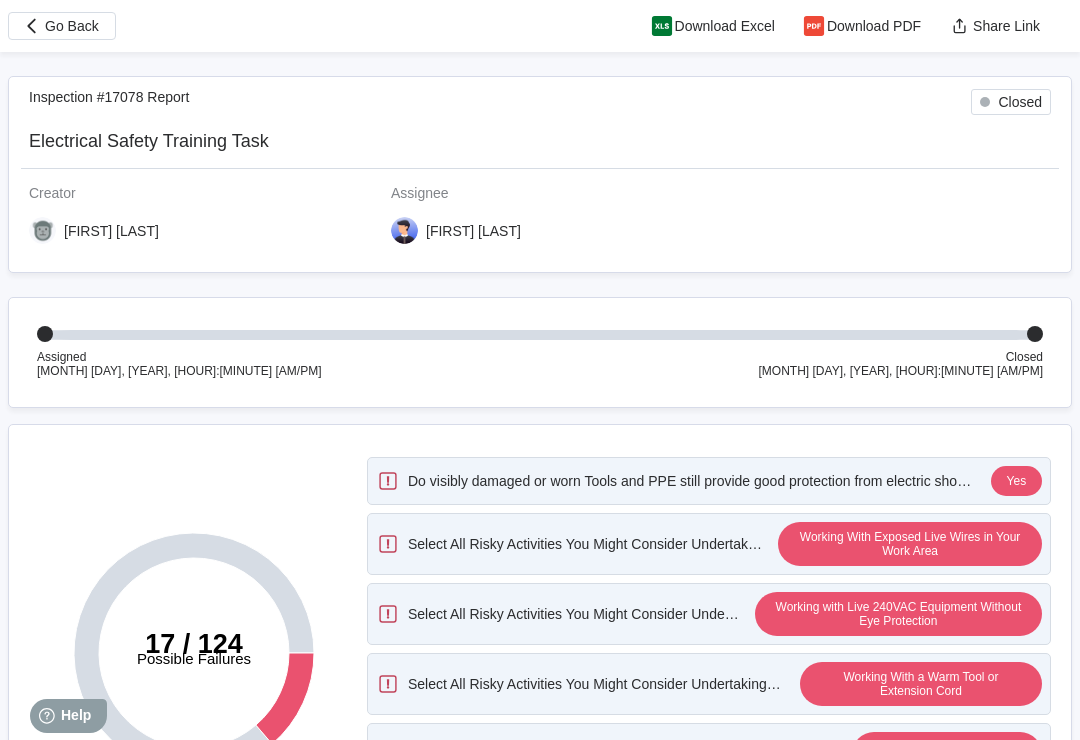 scroll, scrollTop: 31, scrollLeft: 0, axis: vertical 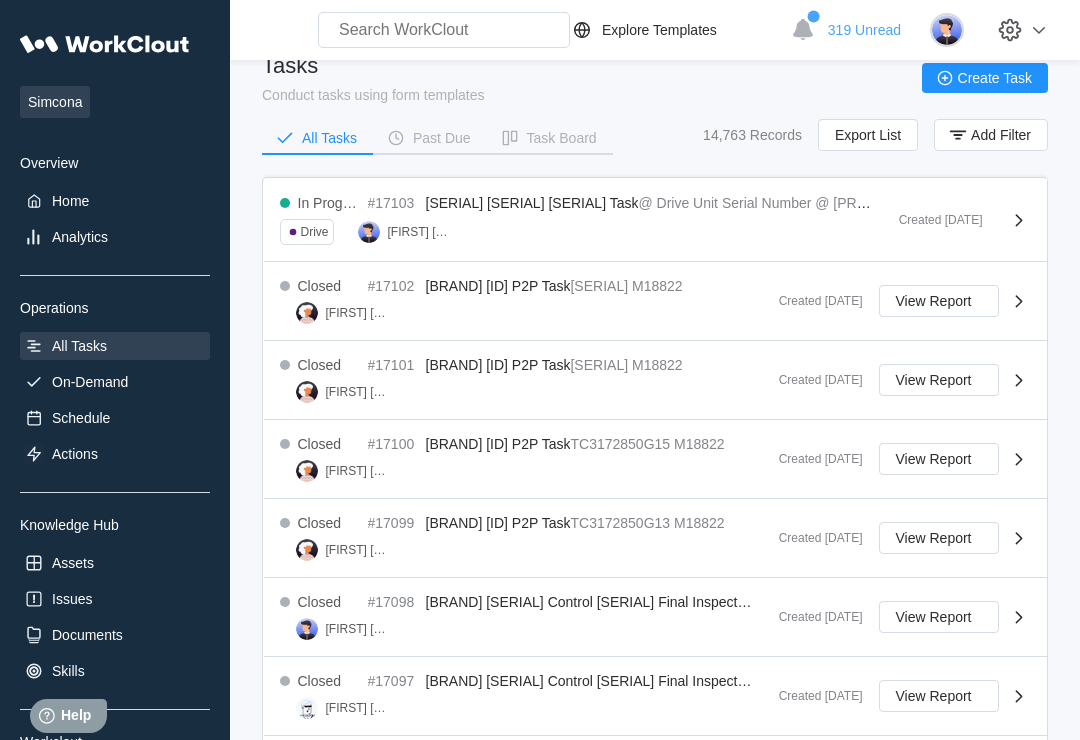 click on "Add Filter" at bounding box center (1001, 135) 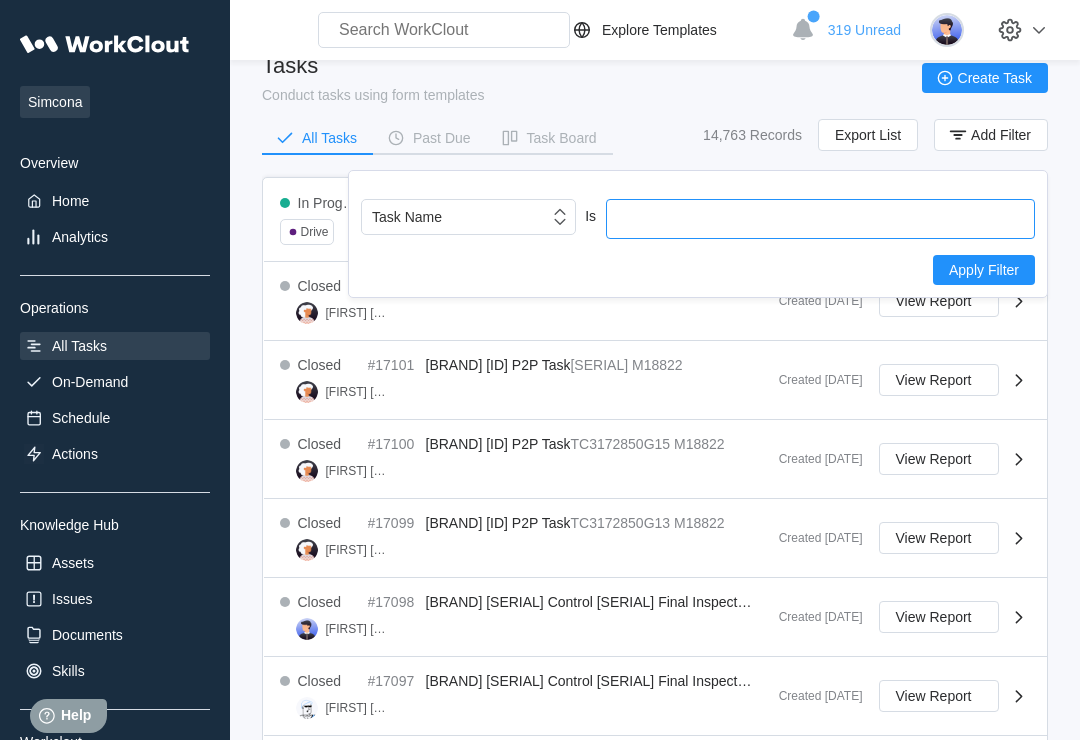 click at bounding box center (820, 219) 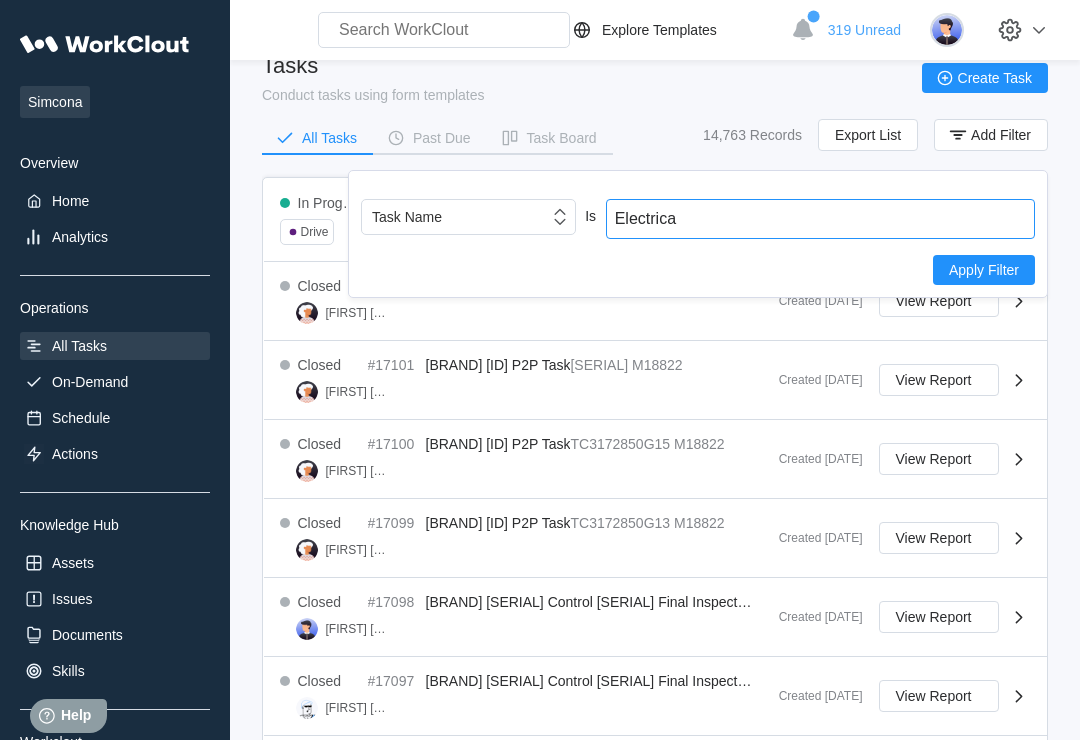 type on "Electrical" 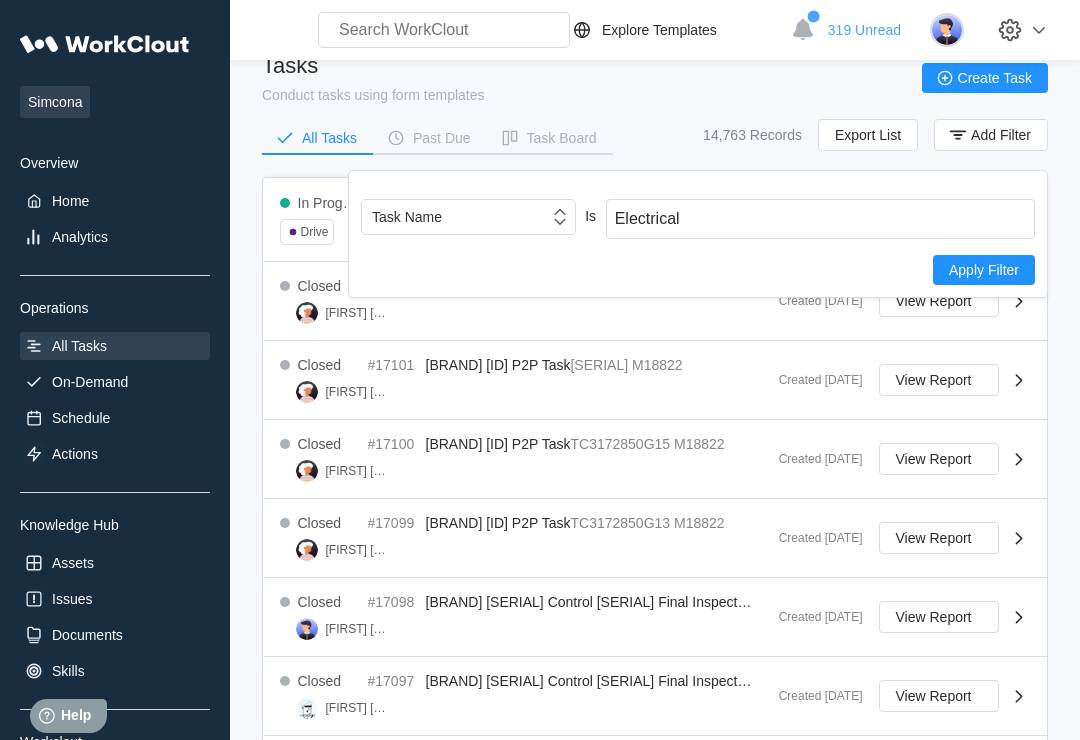 click on "Apply Filter" at bounding box center [984, 270] 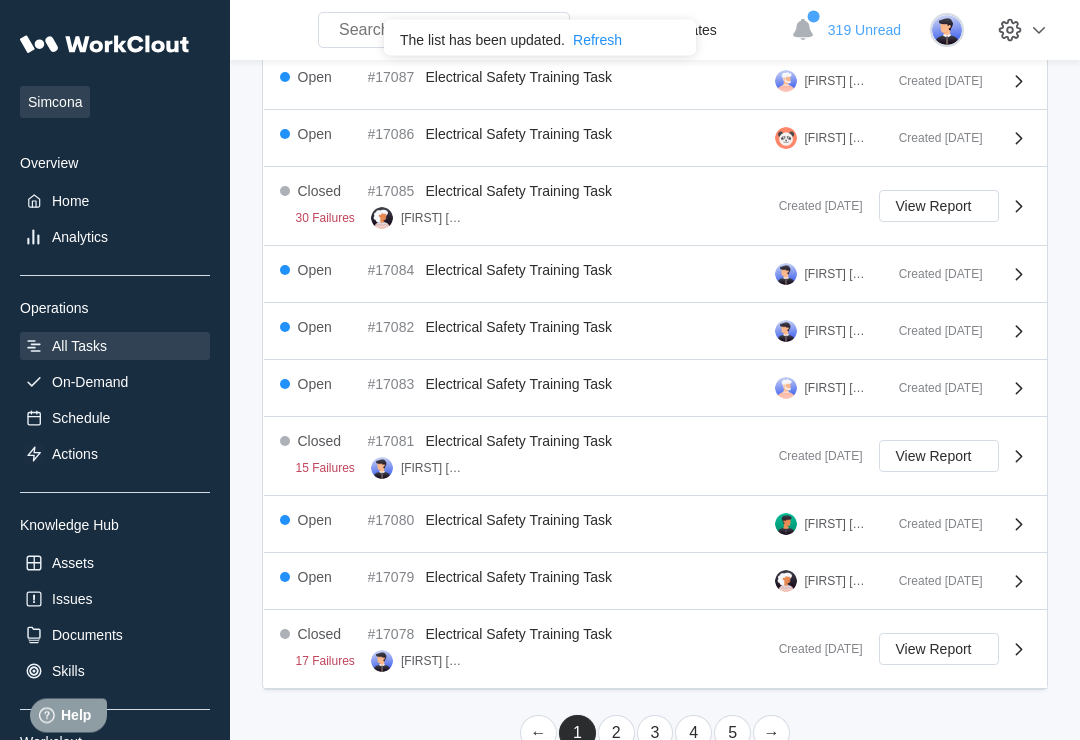 scroll, scrollTop: 579, scrollLeft: 0, axis: vertical 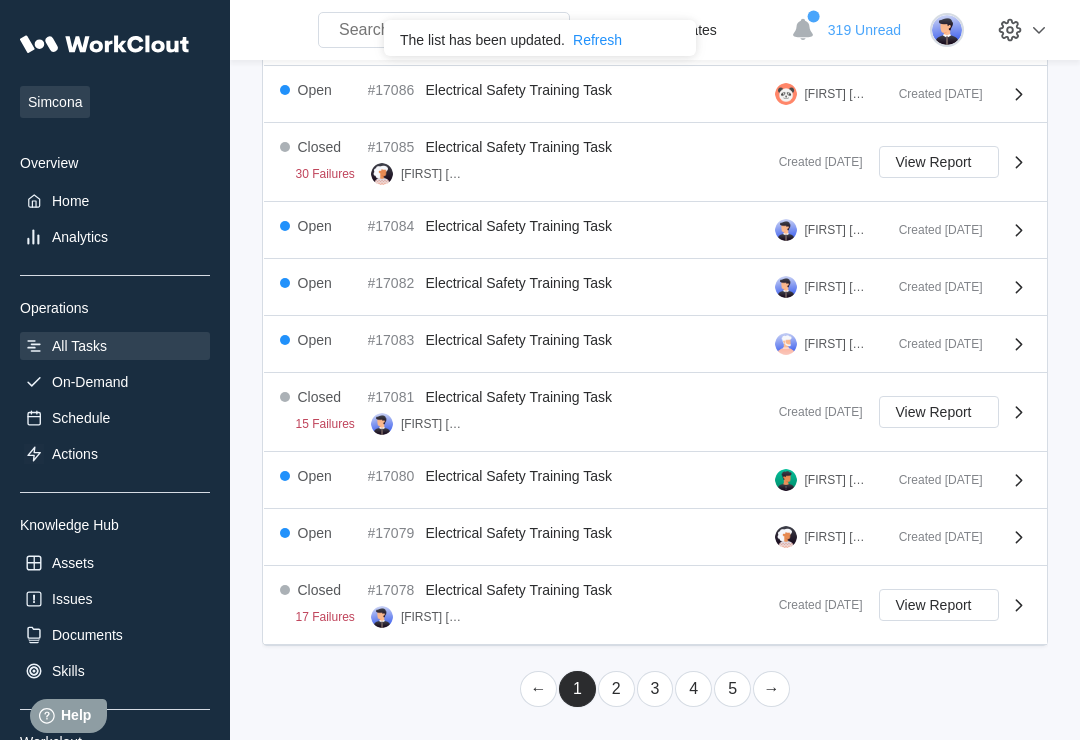 click on "2" at bounding box center (616, 689) 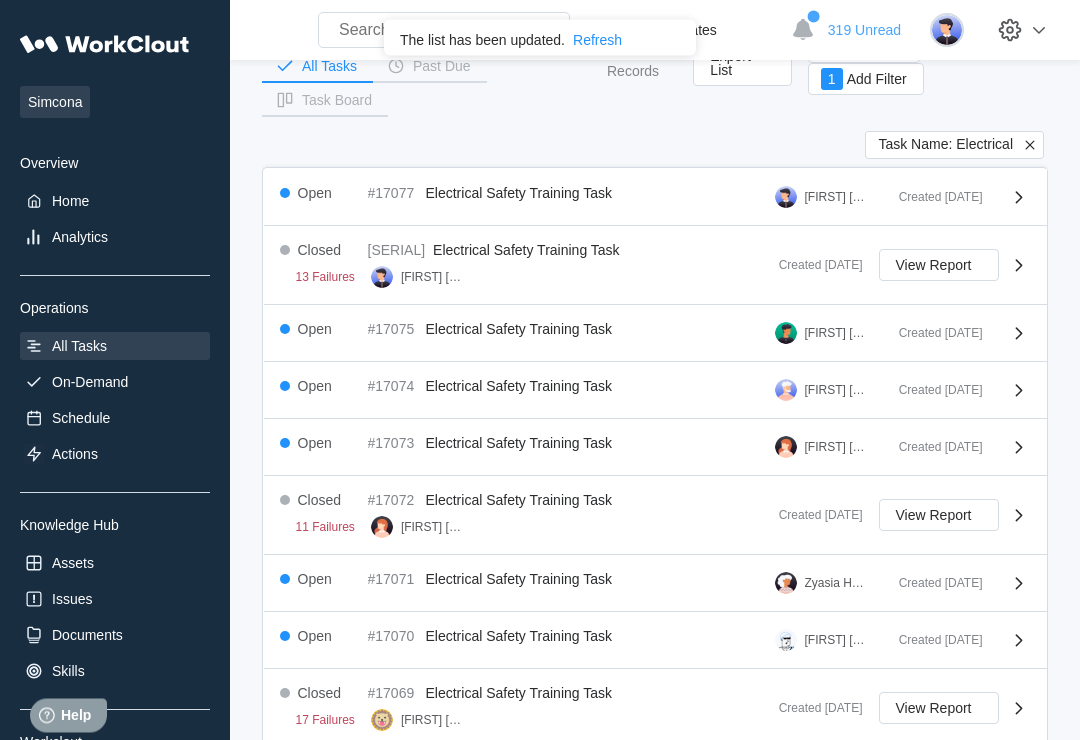 scroll, scrollTop: 178, scrollLeft: 0, axis: vertical 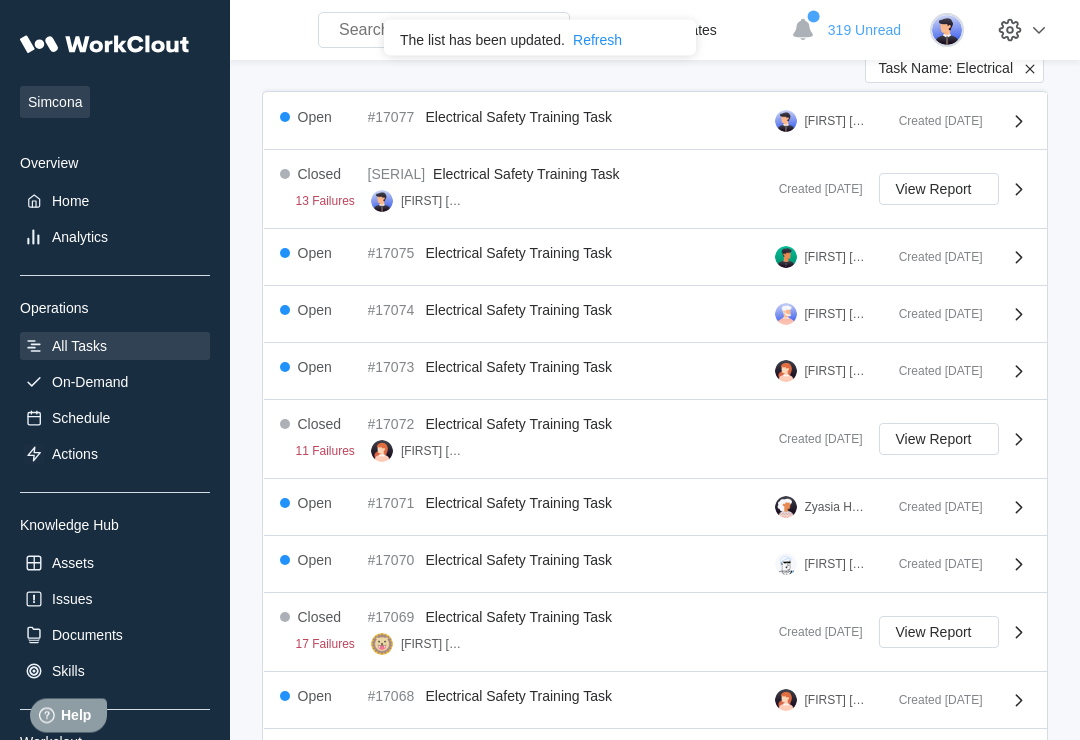 click on "Closed #17072 Electrical Safety Training Task 11 Failures [FIRST] [LAST]" at bounding box center (521, 440) 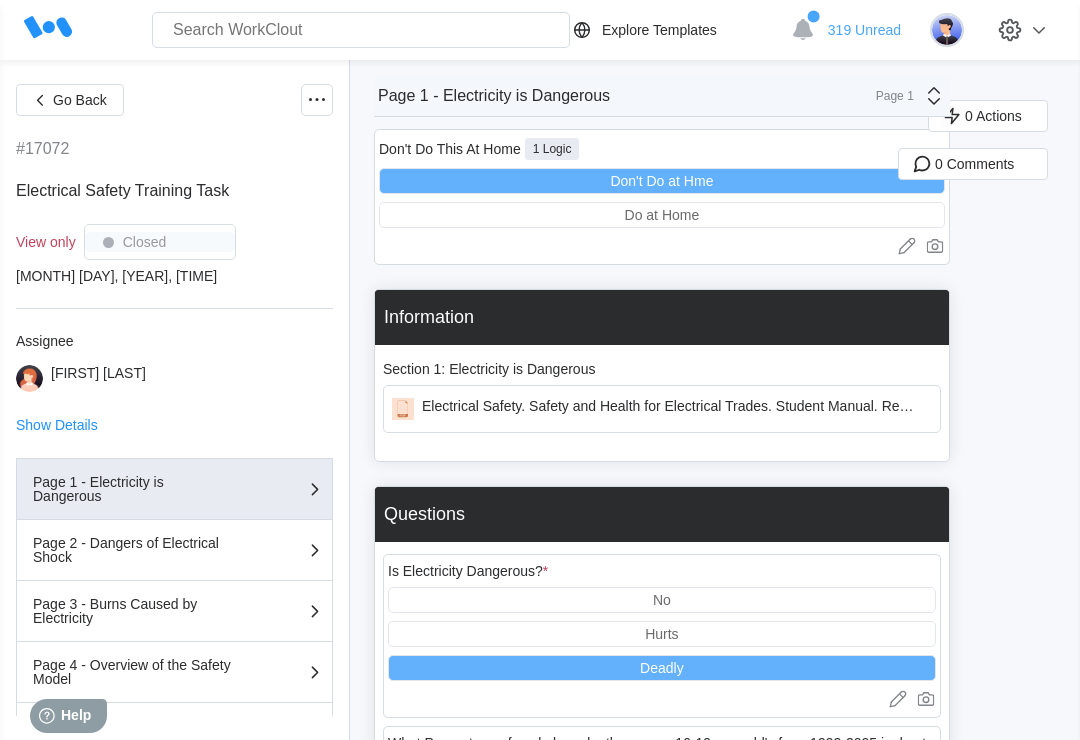 click 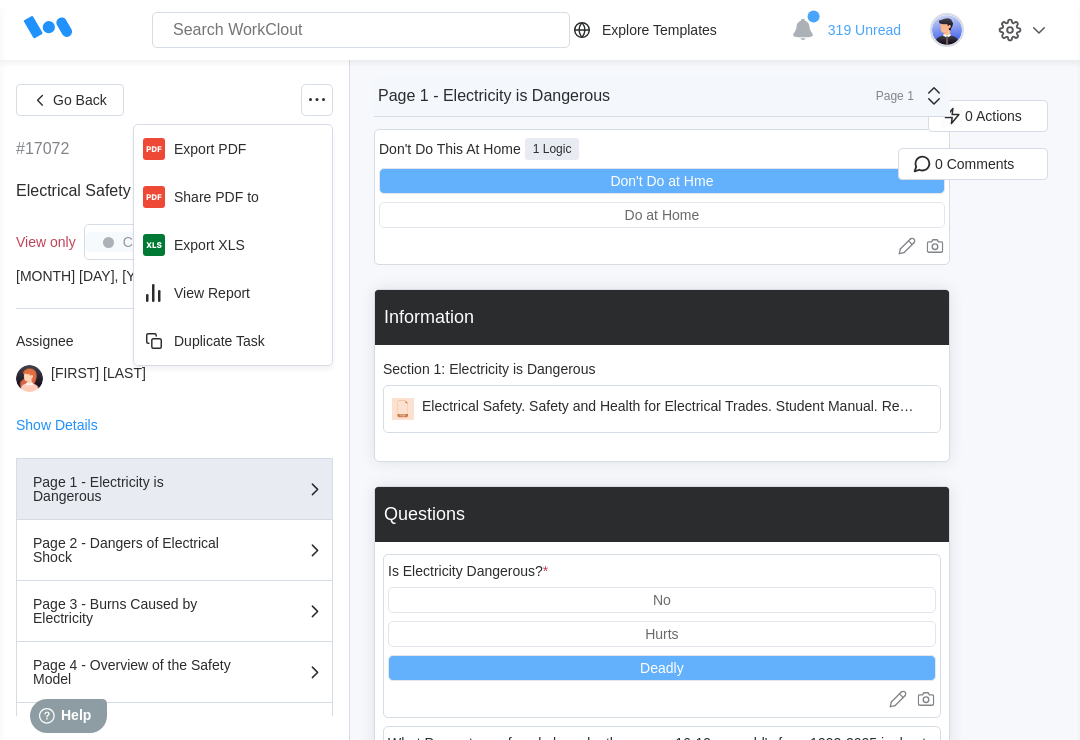 click on "View Report" at bounding box center (212, 293) 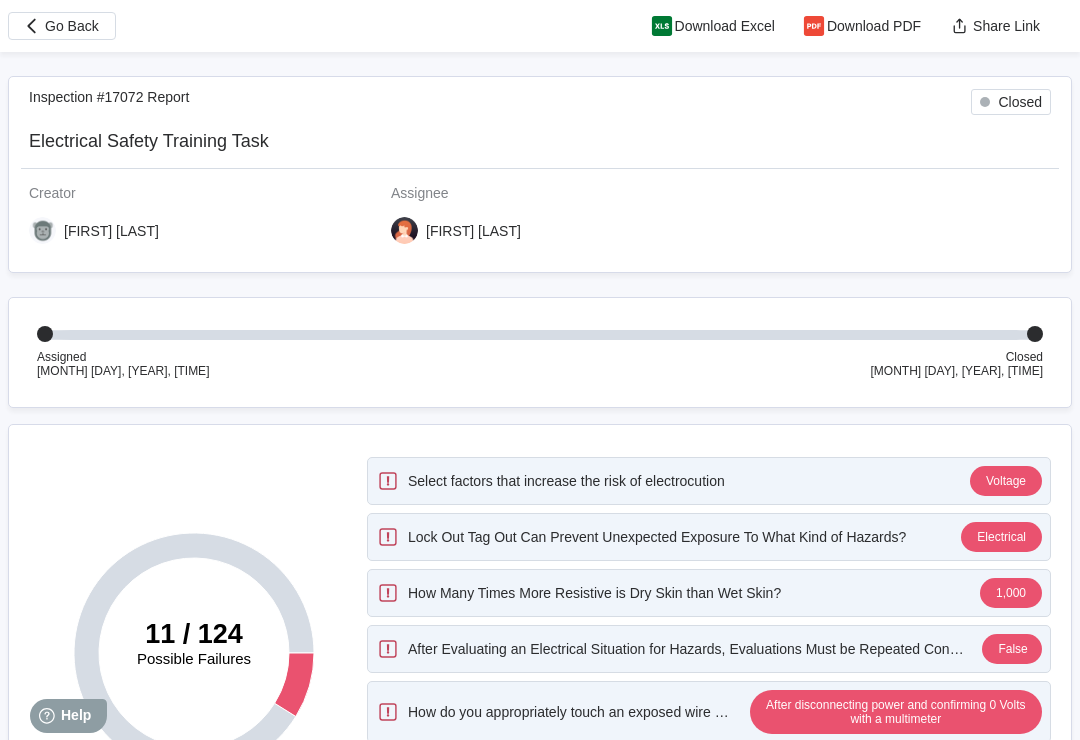 scroll, scrollTop: 0, scrollLeft: 0, axis: both 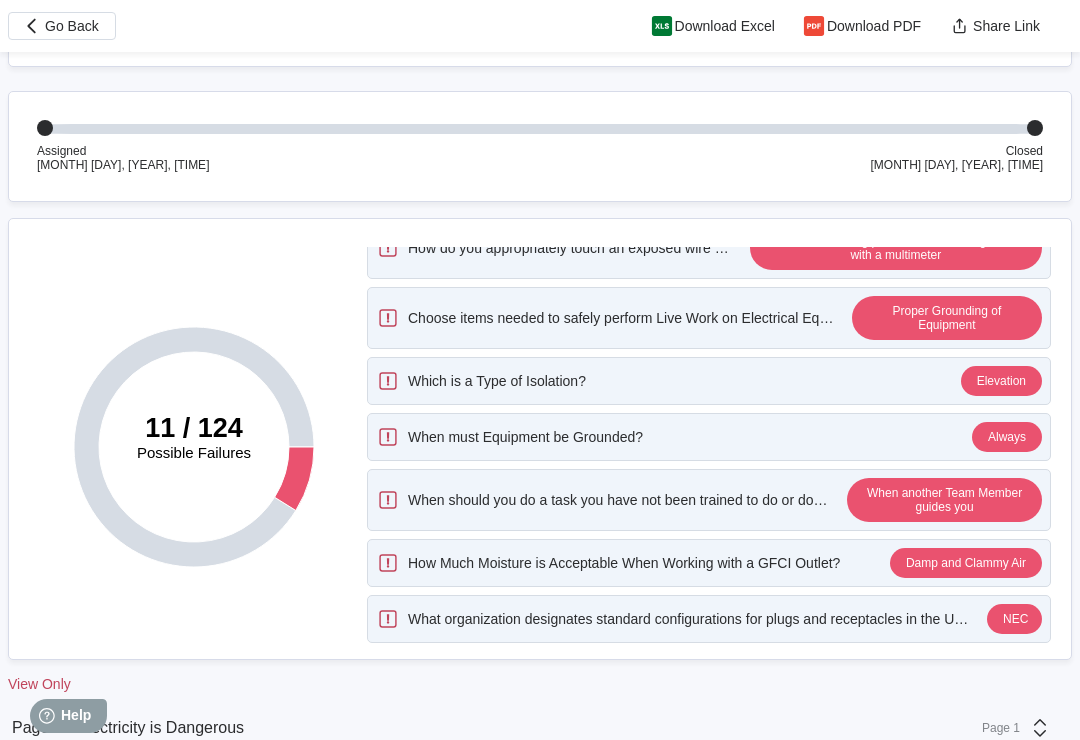 click on "Go Back" at bounding box center [72, 26] 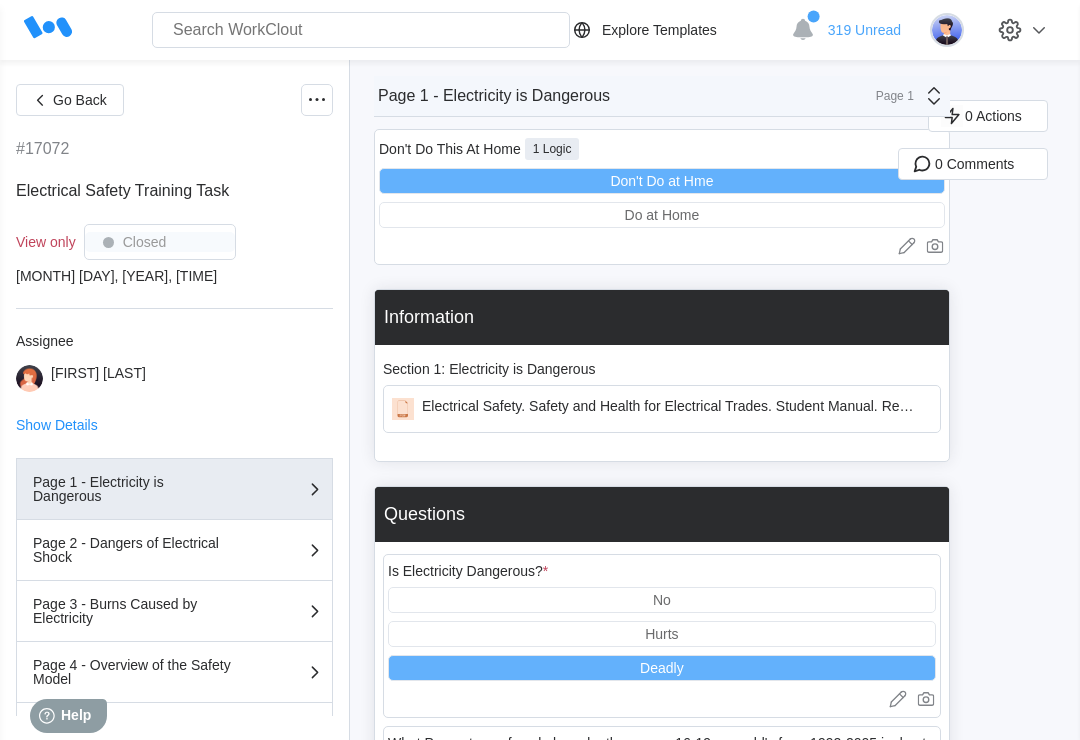 click on "Go Back" at bounding box center [70, 100] 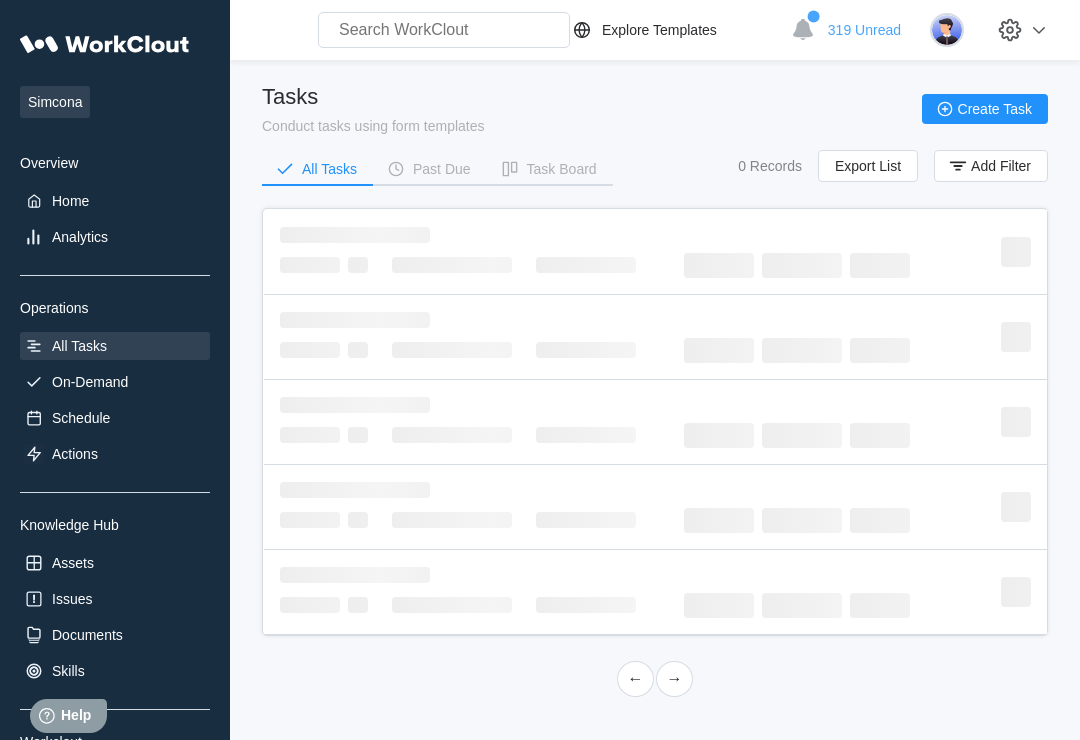 scroll, scrollTop: 31, scrollLeft: 0, axis: vertical 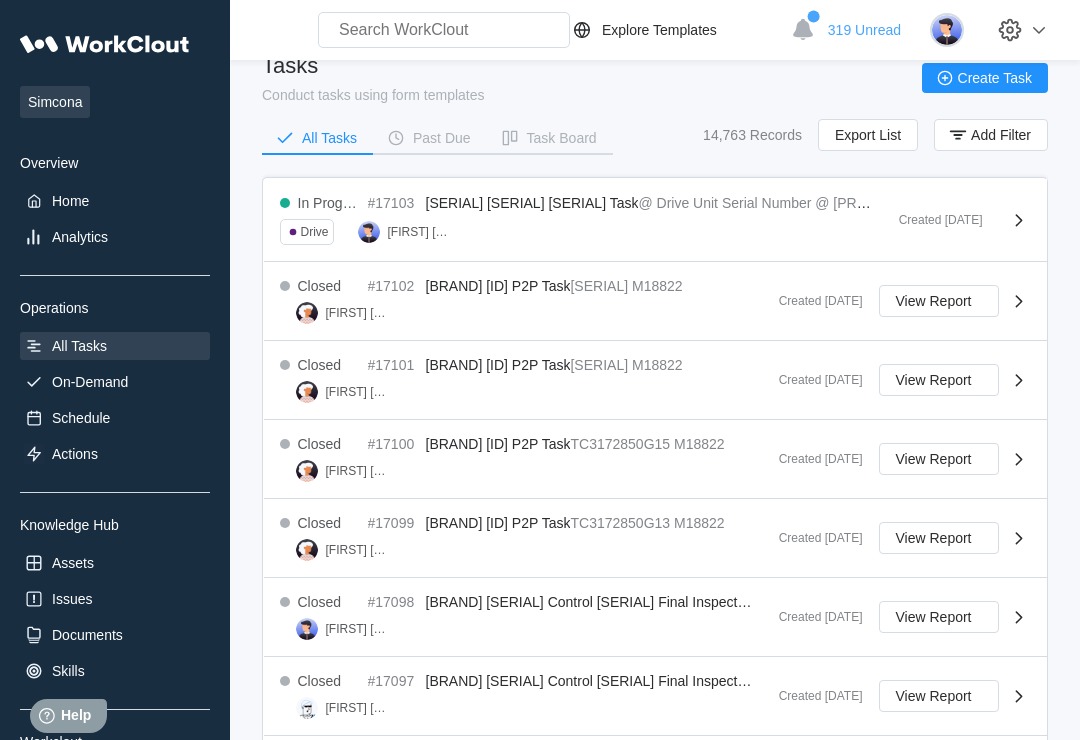 click on "On-Demand" at bounding box center (115, 382) 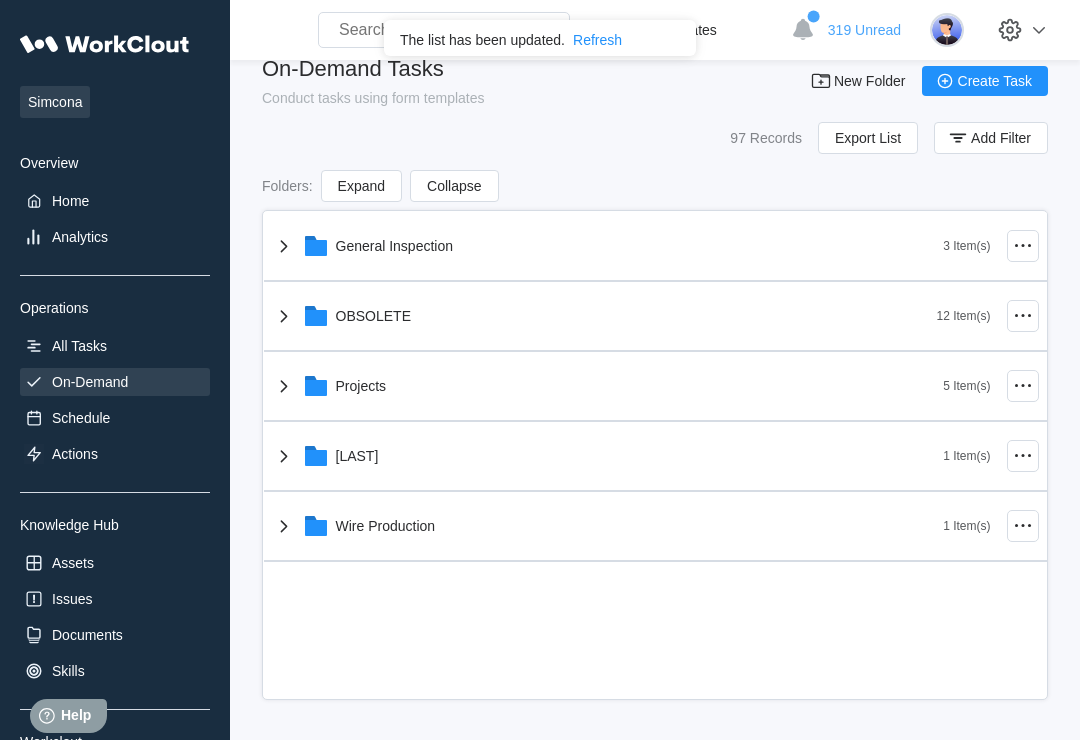 click on "OBSOLETE" at bounding box center [604, 316] 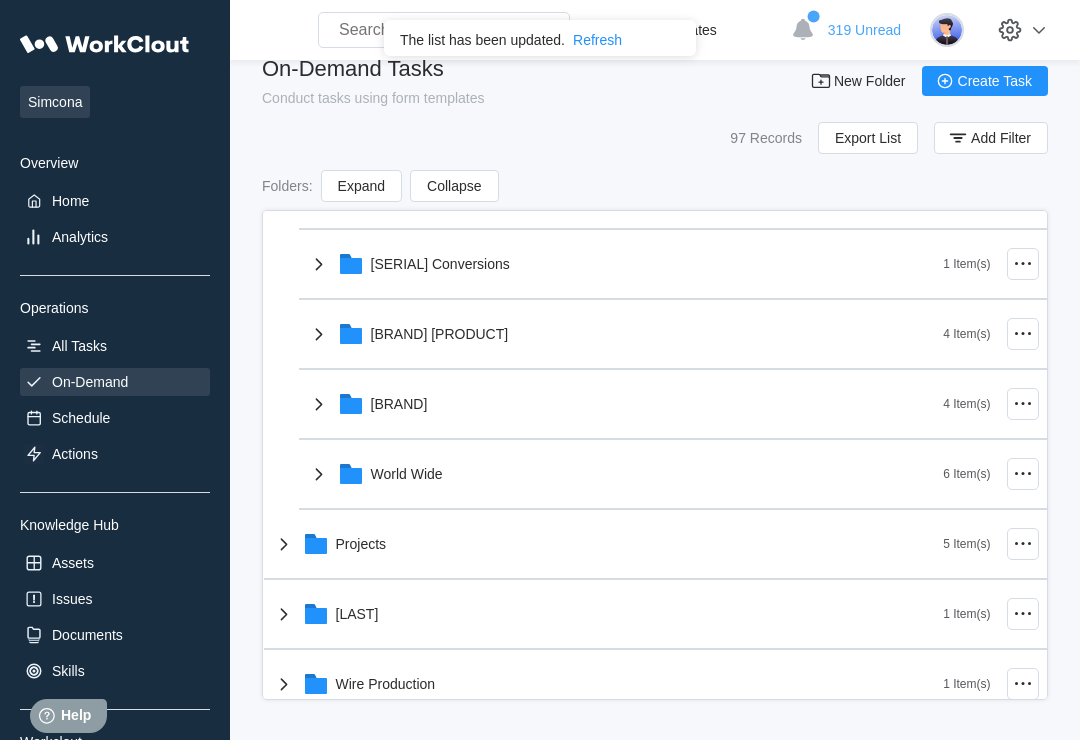 scroll, scrollTop: 652, scrollLeft: 0, axis: vertical 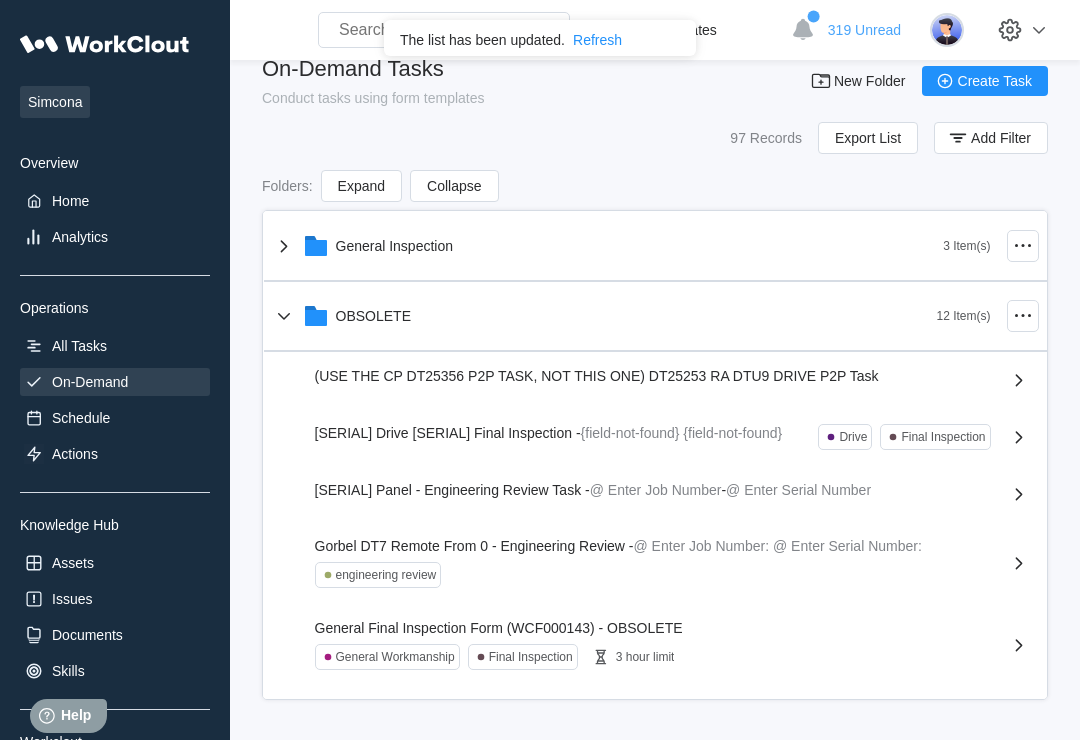 click on "General Inspection" at bounding box center (608, 246) 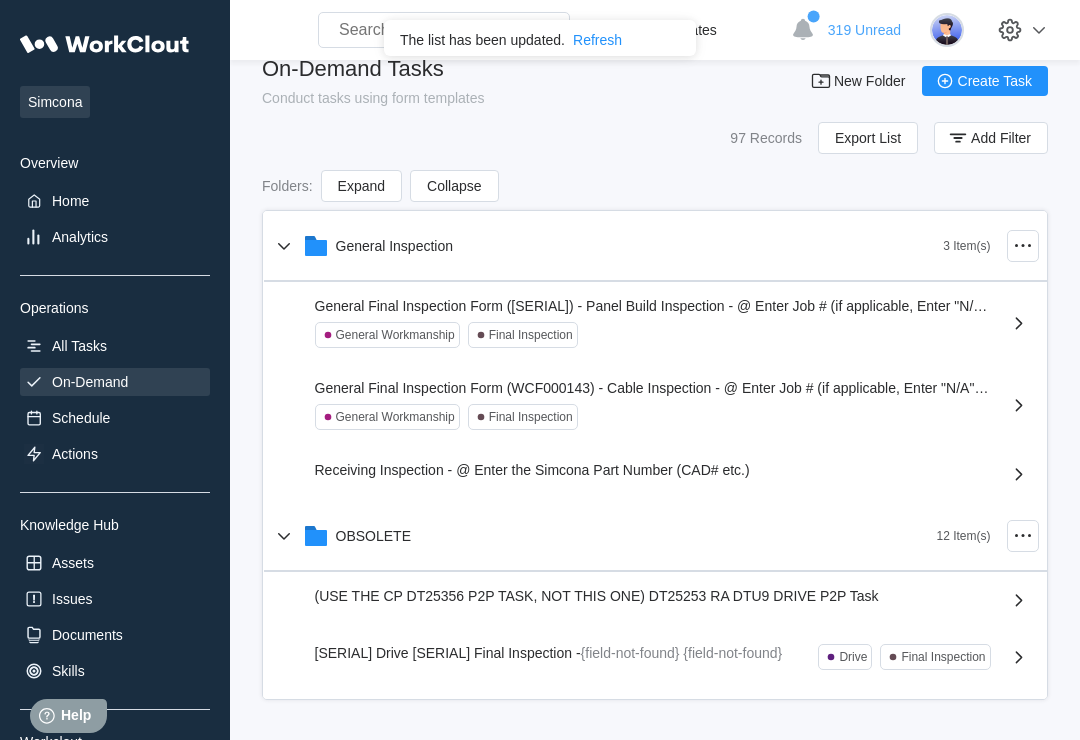 click on "General Inspection" at bounding box center [608, 246] 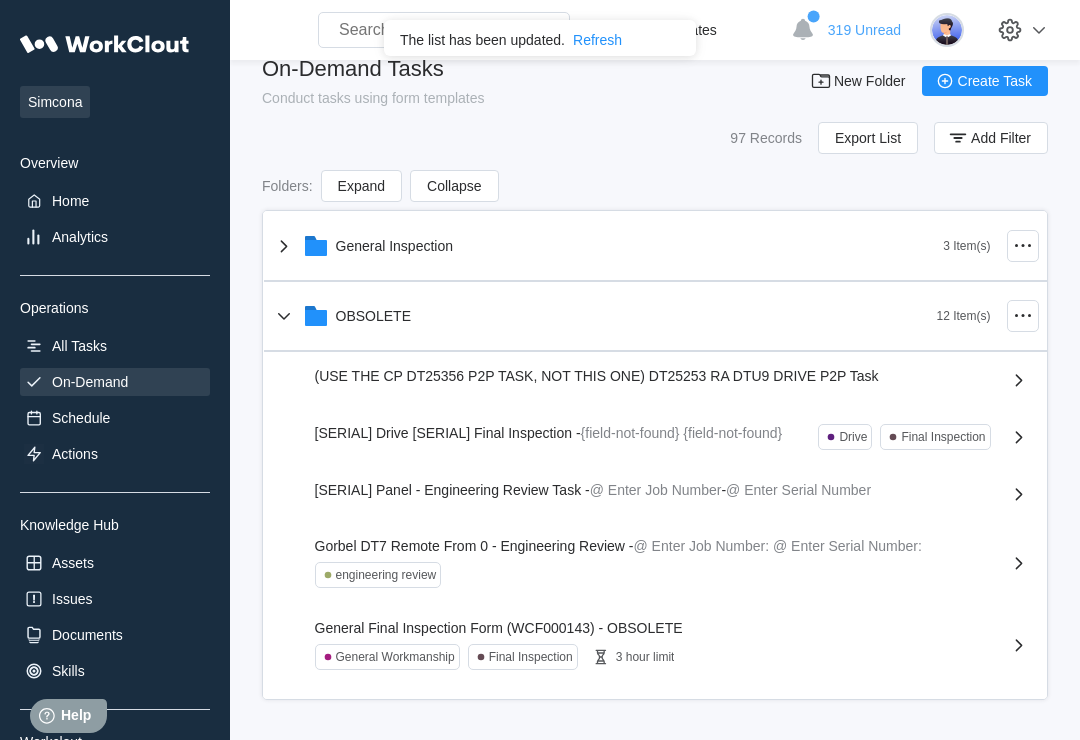 click on "OBSOLETE" at bounding box center [604, 316] 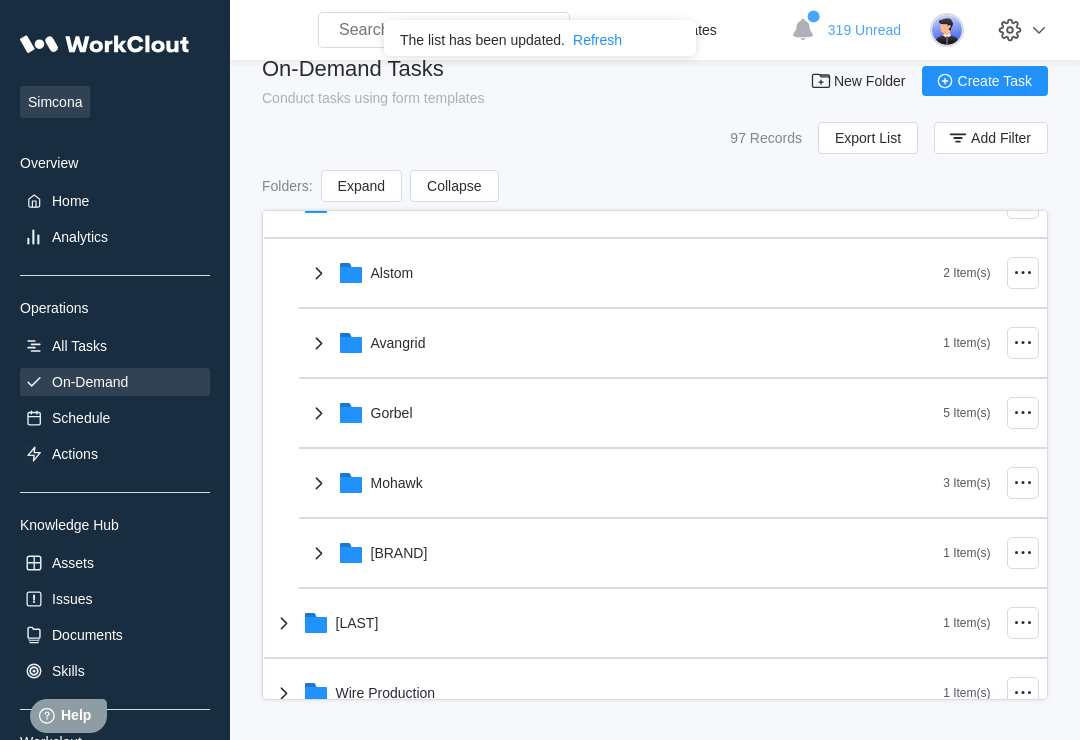 scroll, scrollTop: 182, scrollLeft: 0, axis: vertical 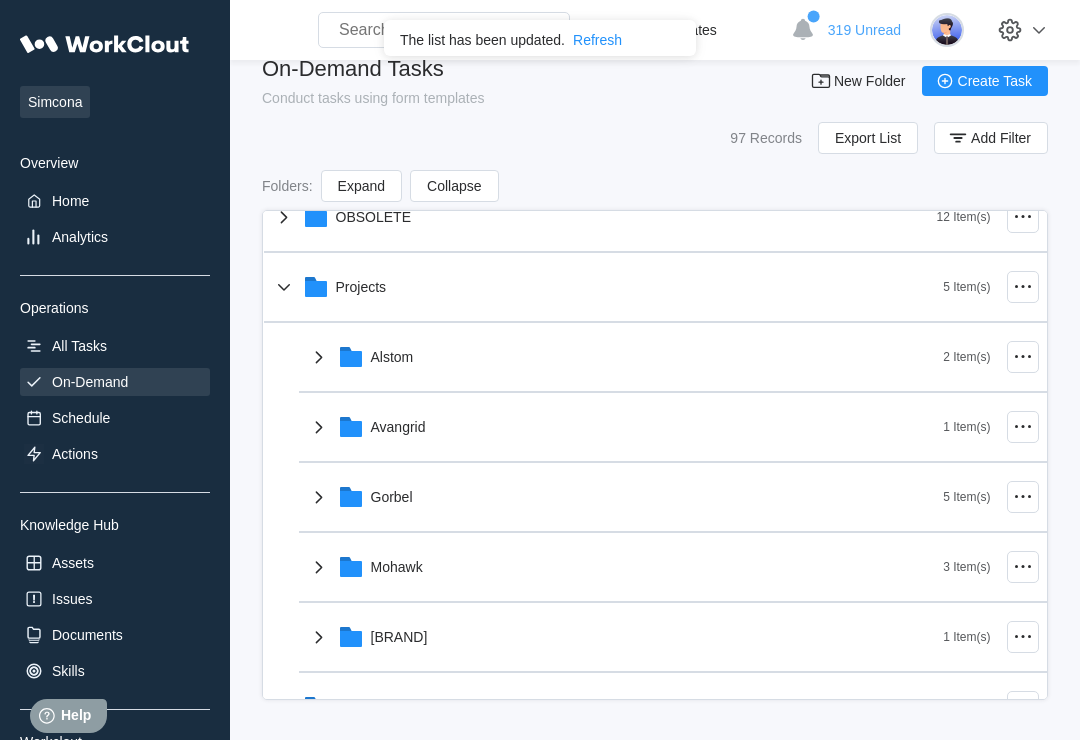 click on "Projects" at bounding box center [608, 287] 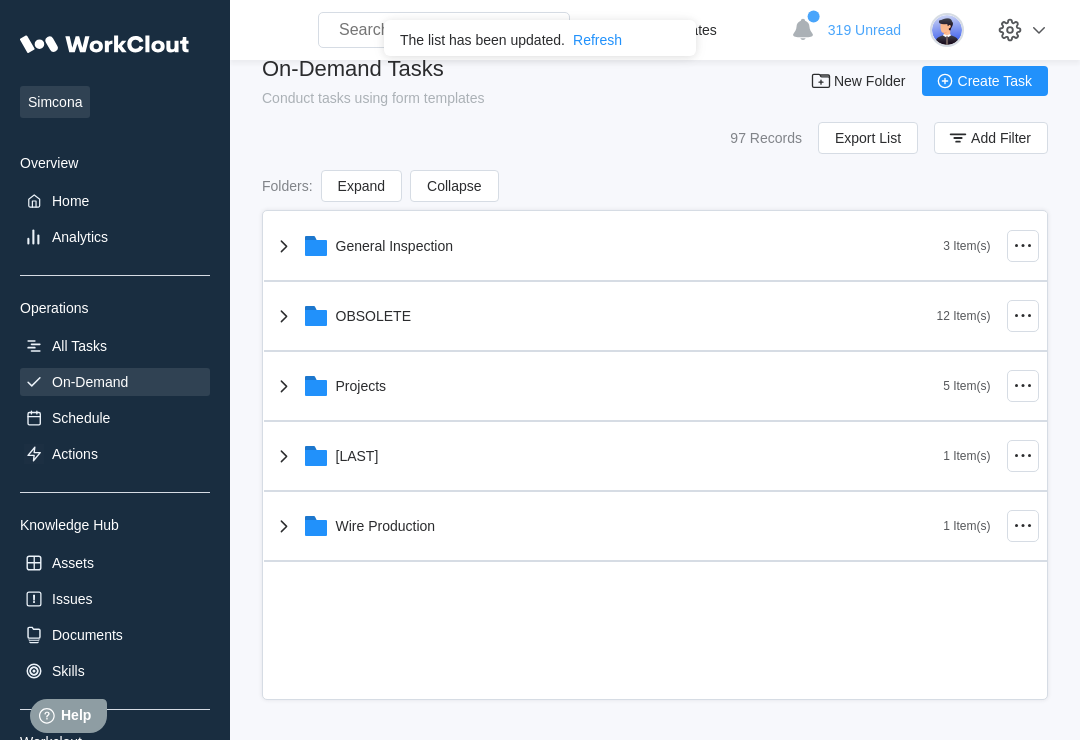 scroll, scrollTop: 0, scrollLeft: 0, axis: both 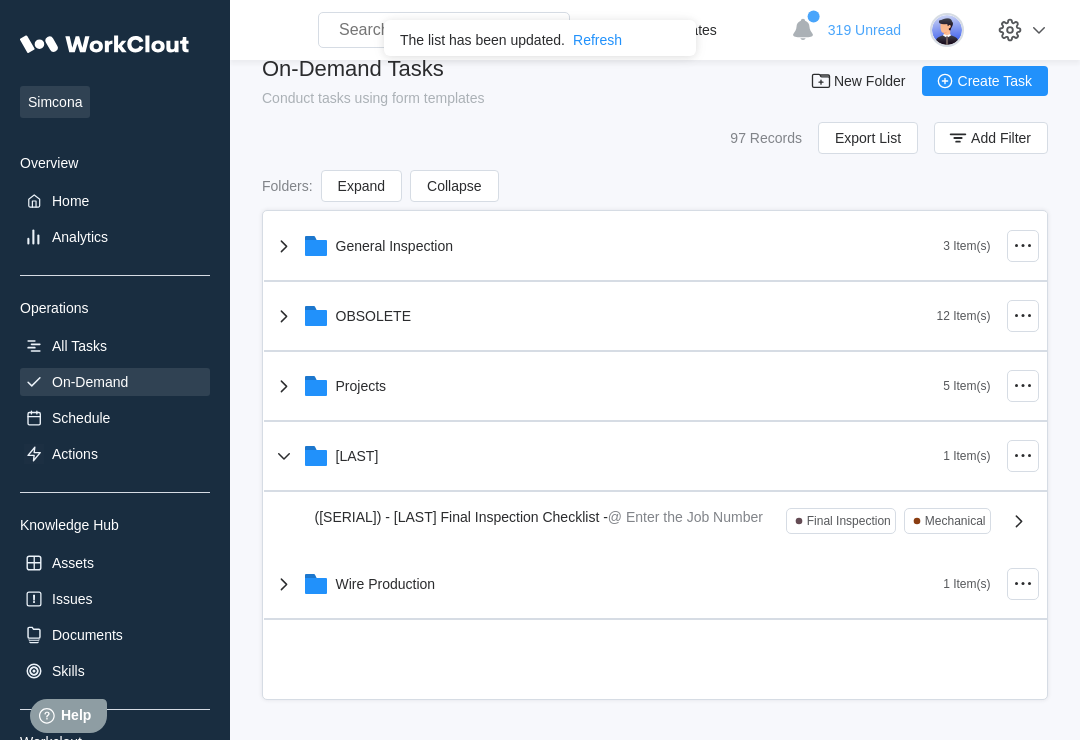 click on "[LAST]" at bounding box center [608, 456] 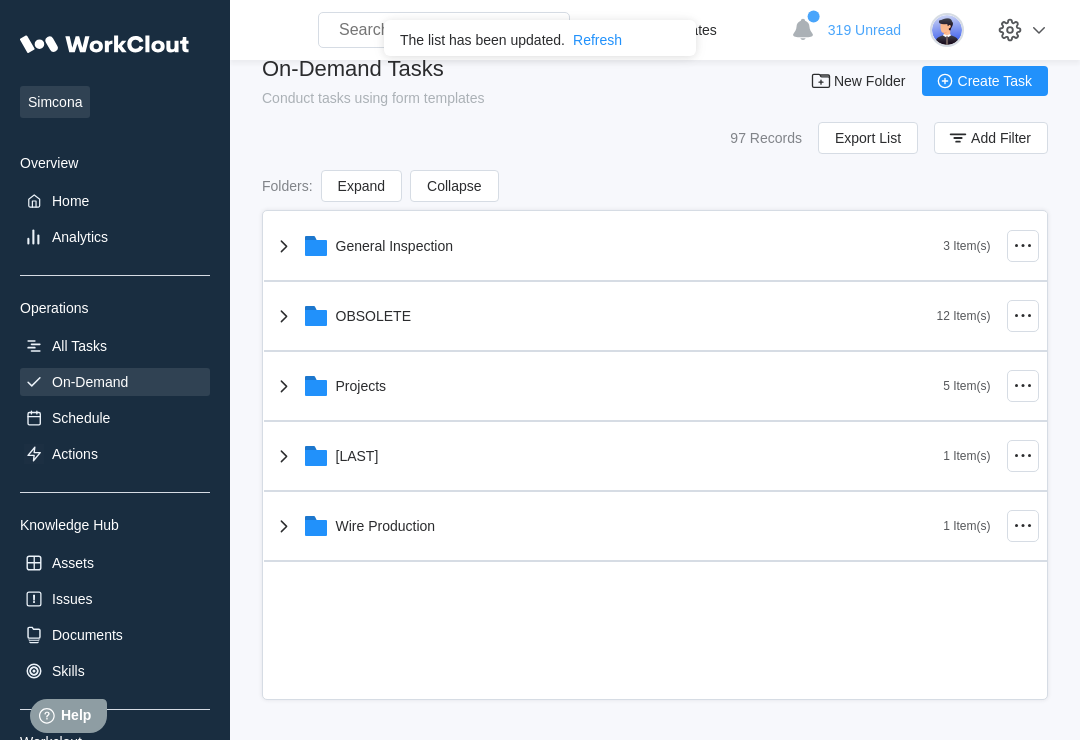 click on "All Tasks" at bounding box center [115, 346] 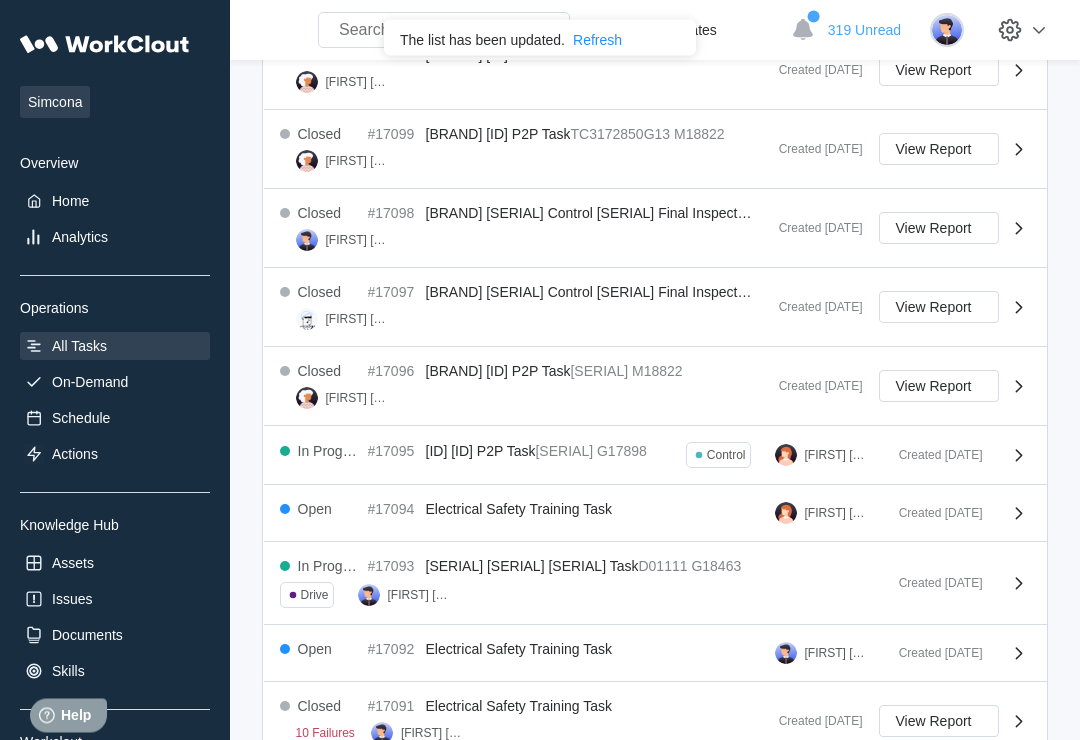 scroll, scrollTop: 421, scrollLeft: 0, axis: vertical 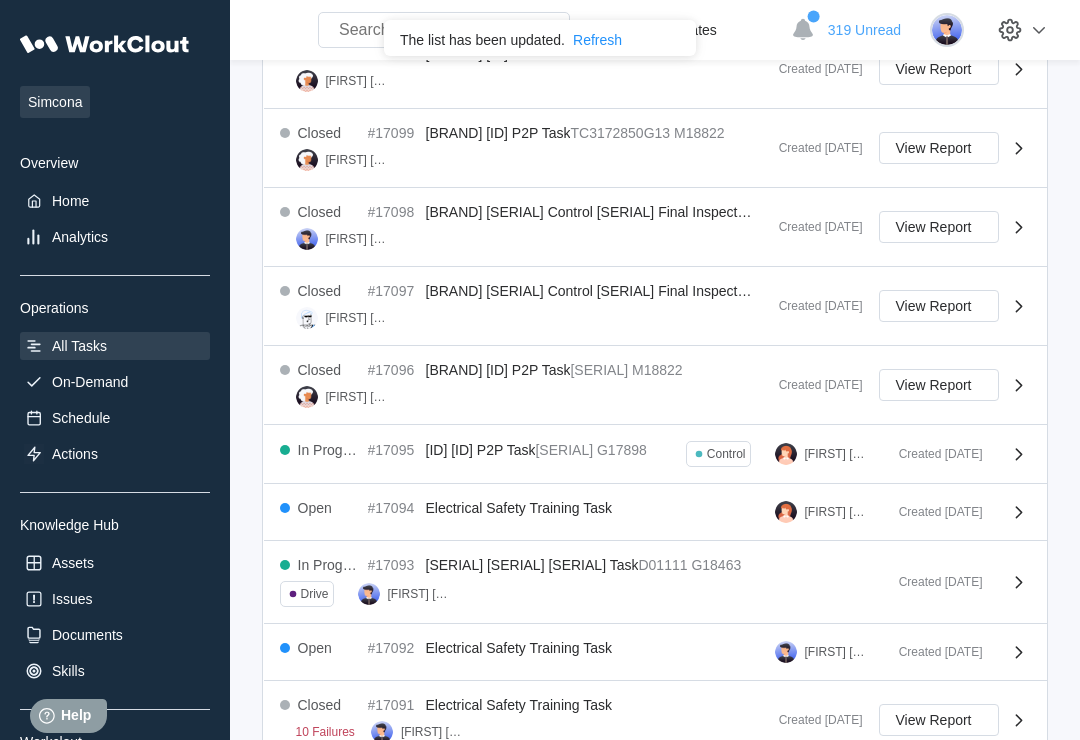 click on "Open #17094 Electrical Safety Training Task [FIRST] [LAST]" at bounding box center [581, 512] 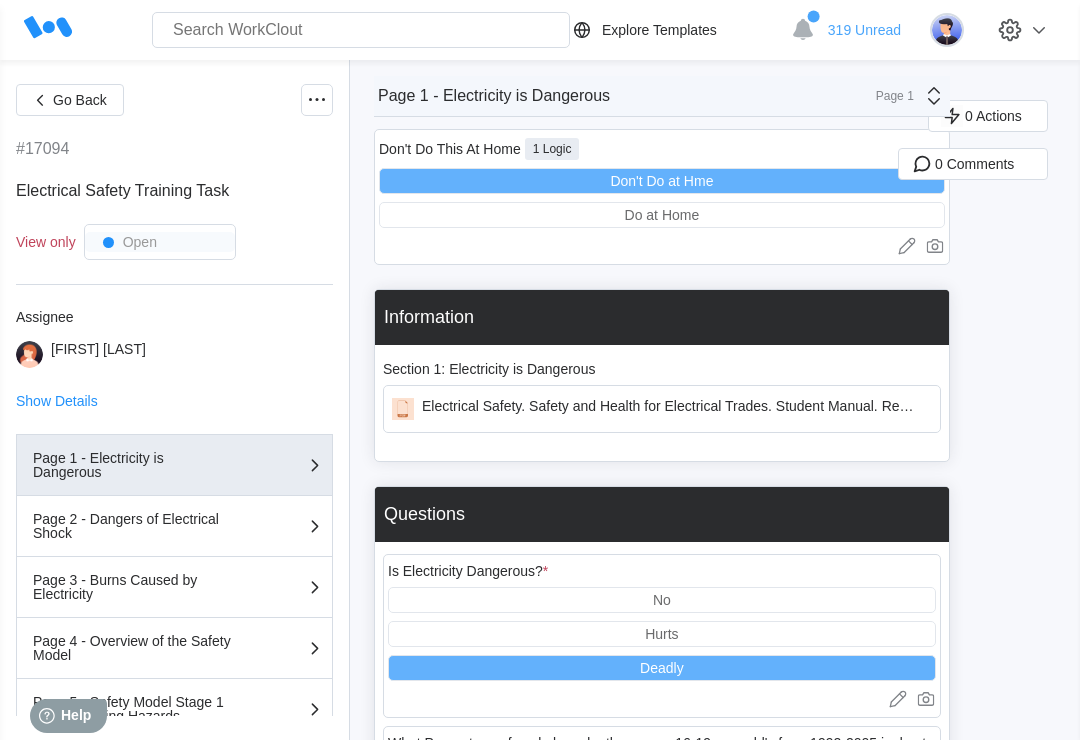 click on "Go Back" at bounding box center [80, 100] 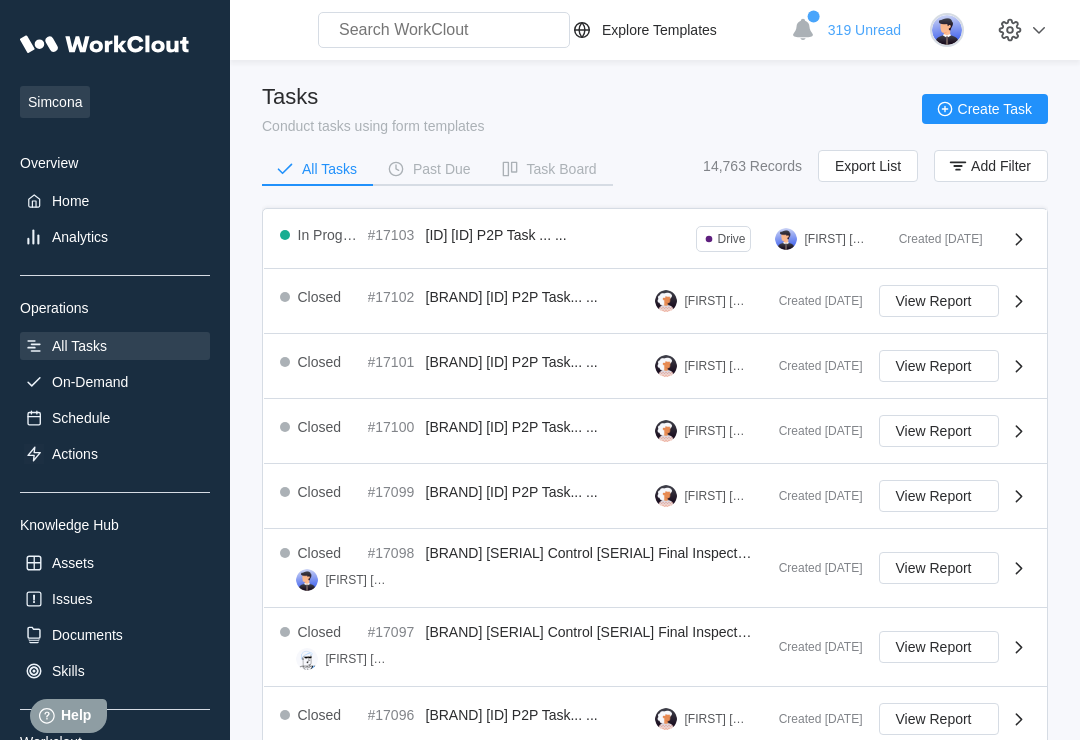 scroll, scrollTop: 31, scrollLeft: 0, axis: vertical 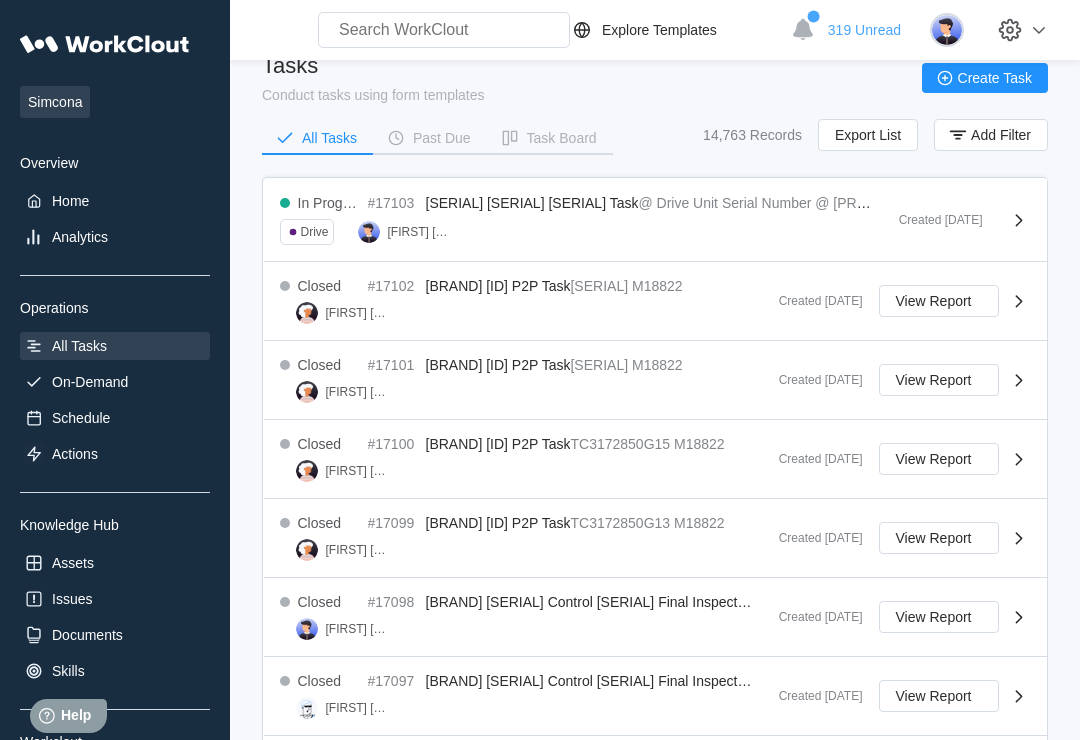 click on "Task Board" at bounding box center [562, 138] 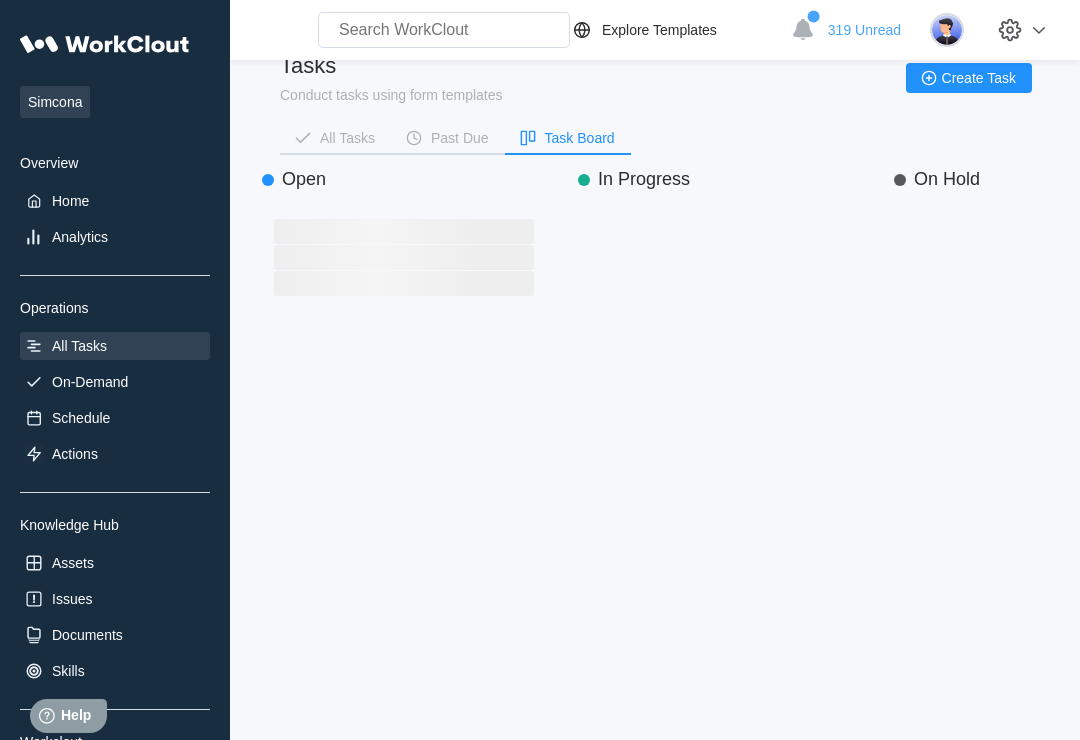 scroll, scrollTop: 1, scrollLeft: 1, axis: both 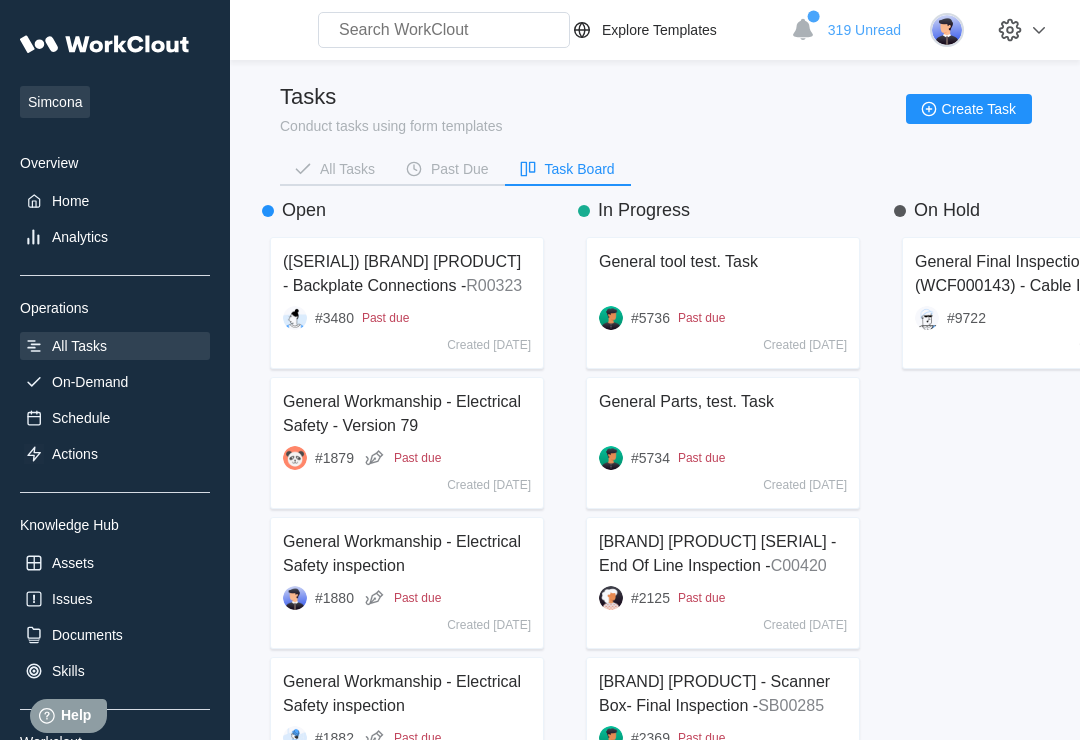 click on "All Tasks" at bounding box center (347, 169) 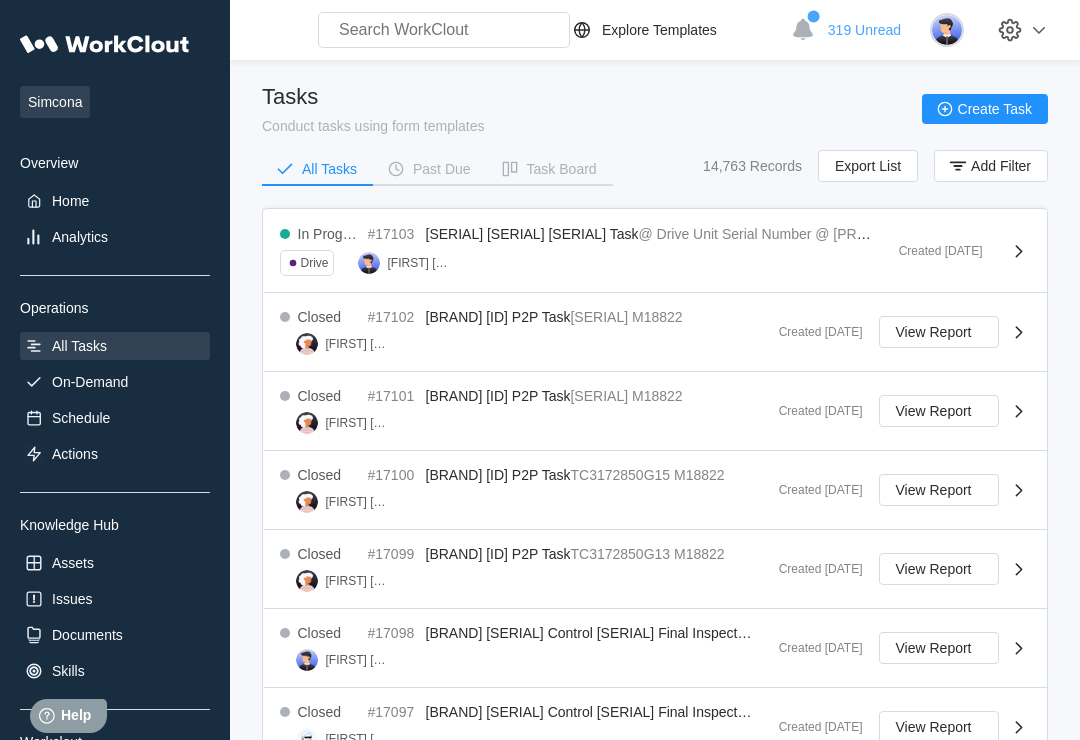click on "Add Filter" at bounding box center (1001, 166) 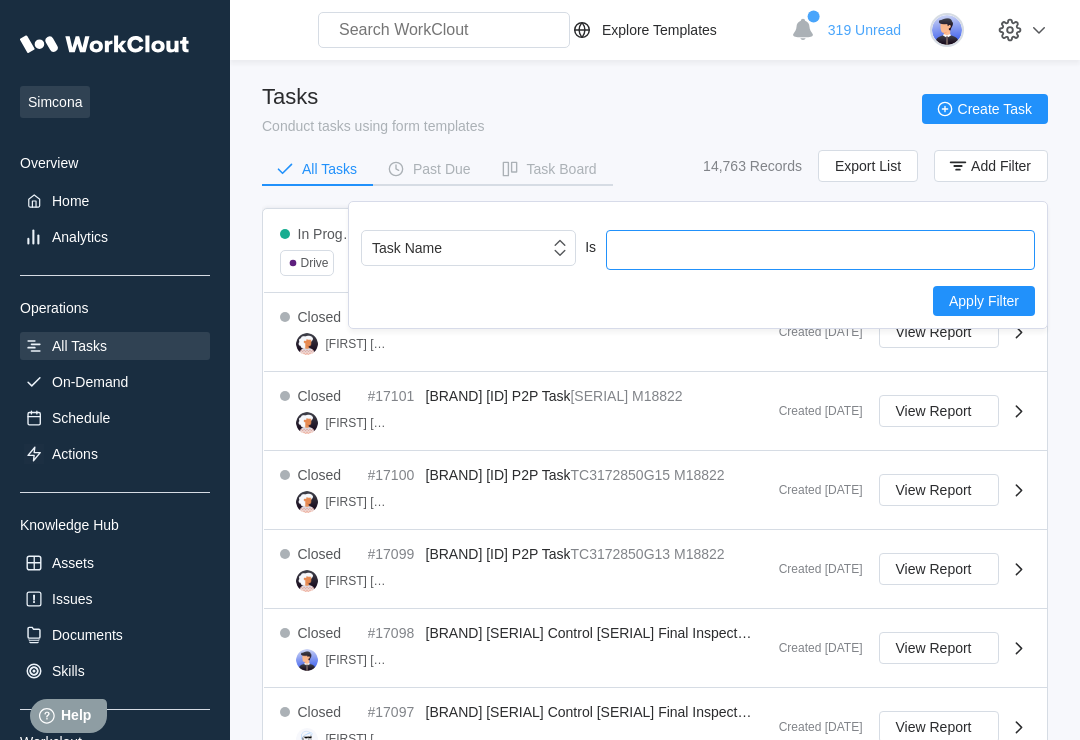 click at bounding box center [820, 250] 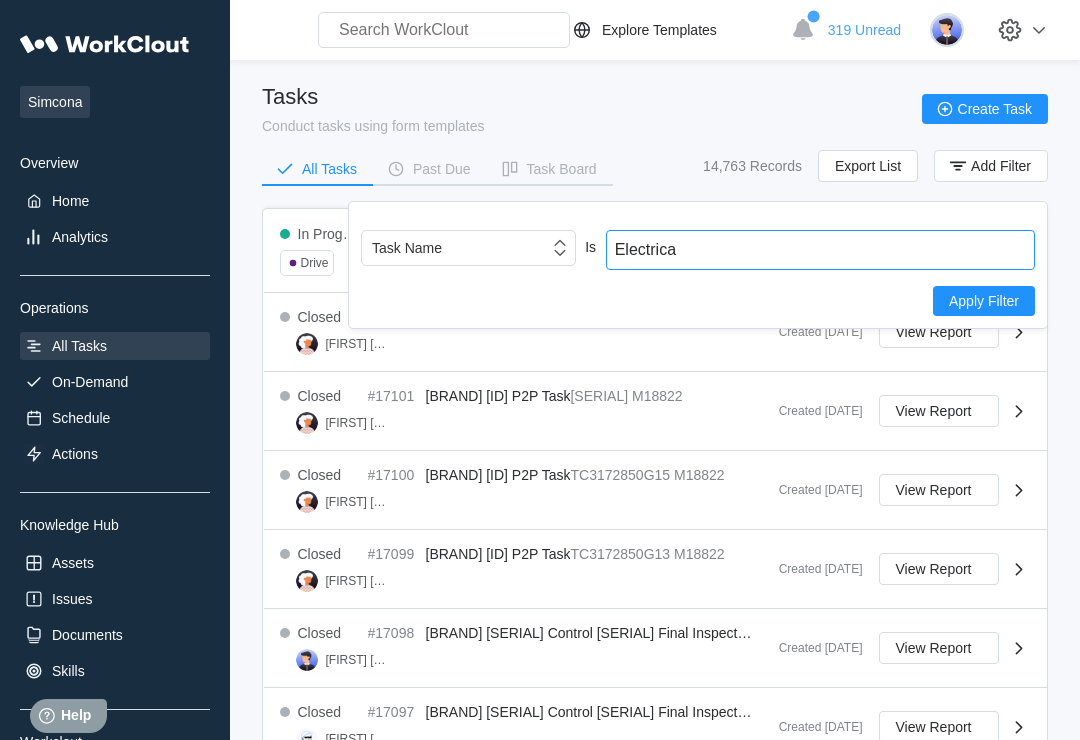 type on "Electrical" 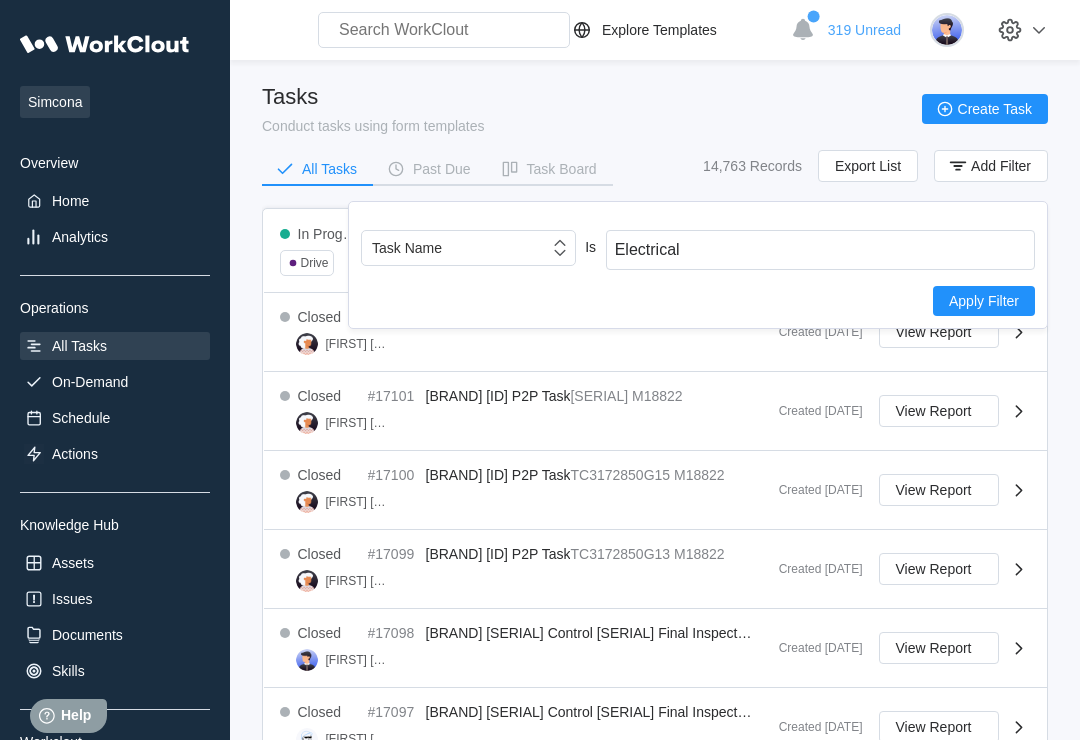 click on "Apply Filter" at bounding box center [984, 301] 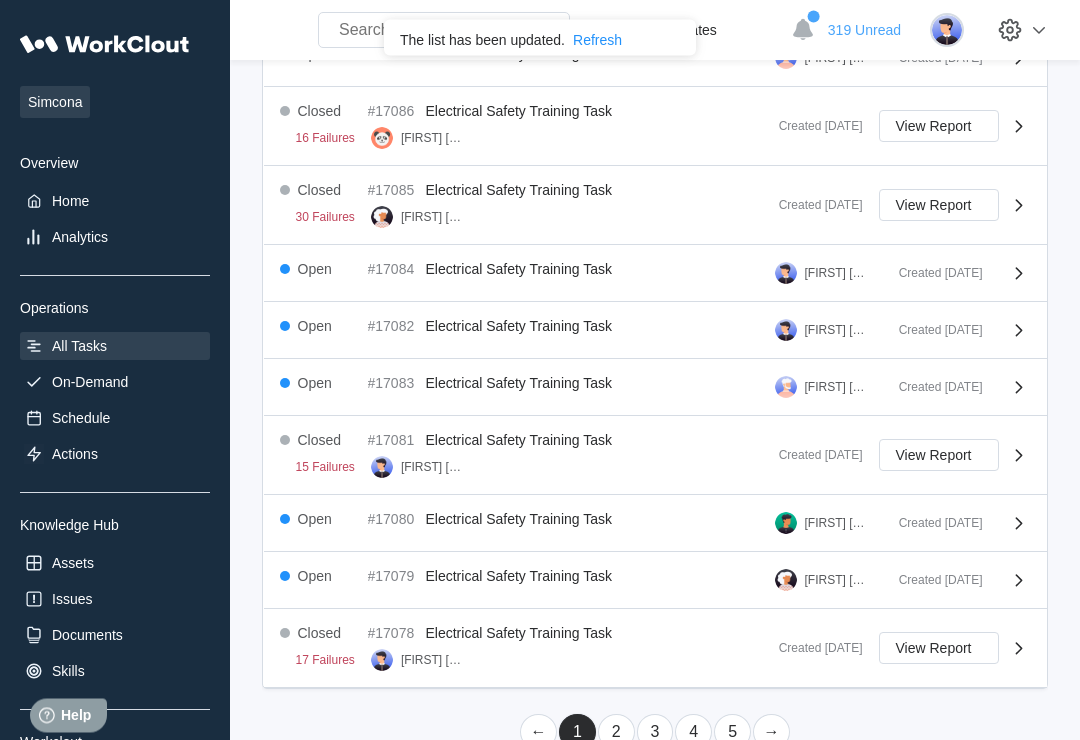 scroll, scrollTop: 601, scrollLeft: 0, axis: vertical 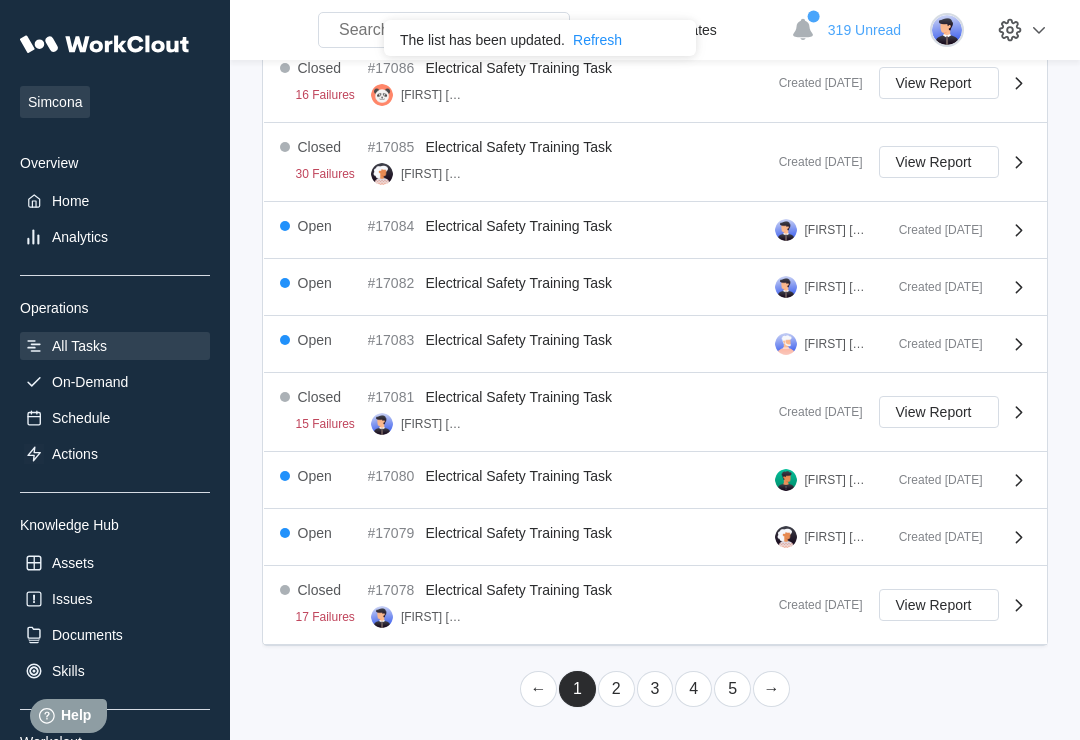 click on "2" at bounding box center [616, 689] 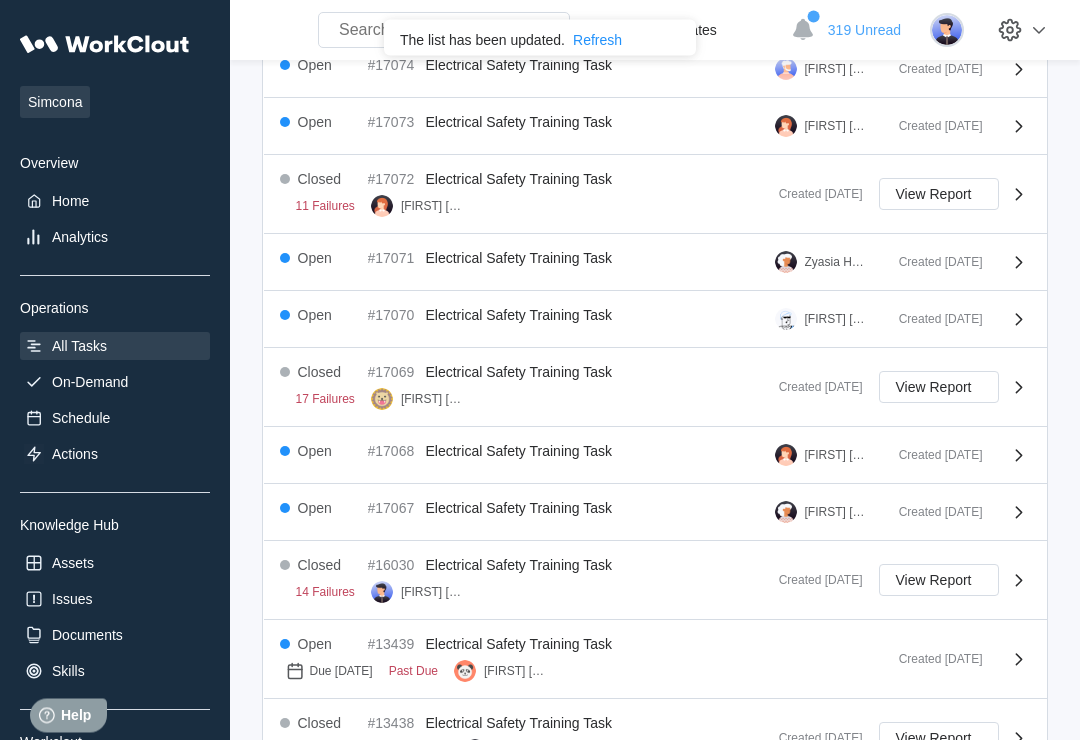 scroll, scrollTop: 424, scrollLeft: 0, axis: vertical 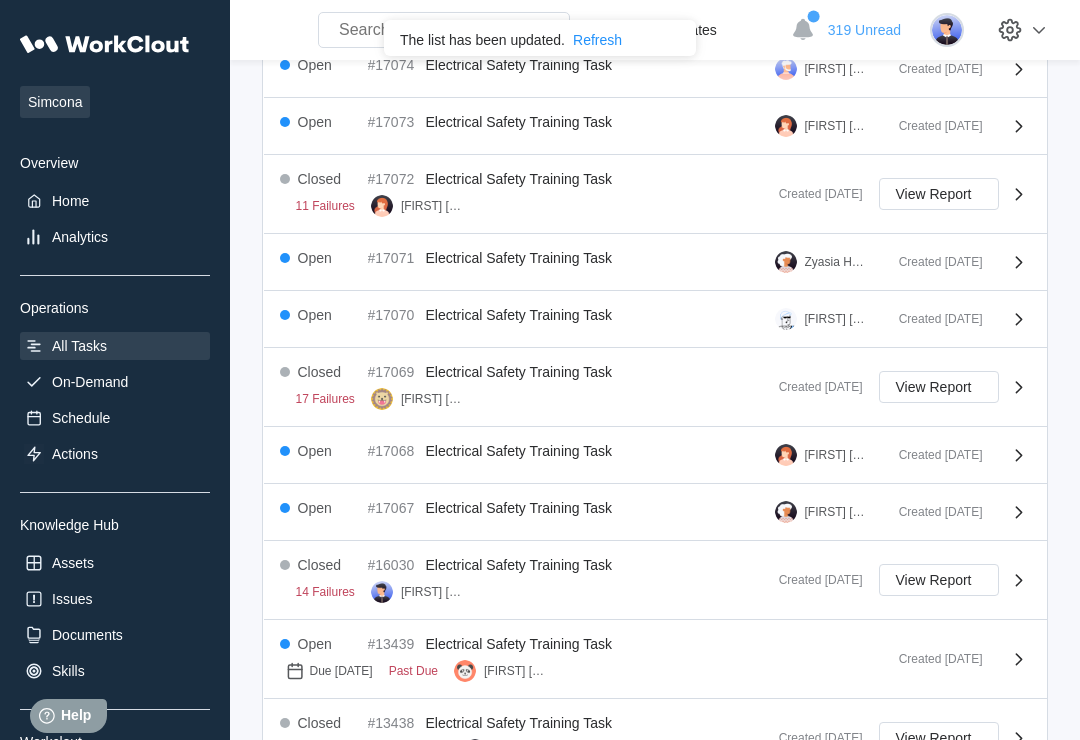 click 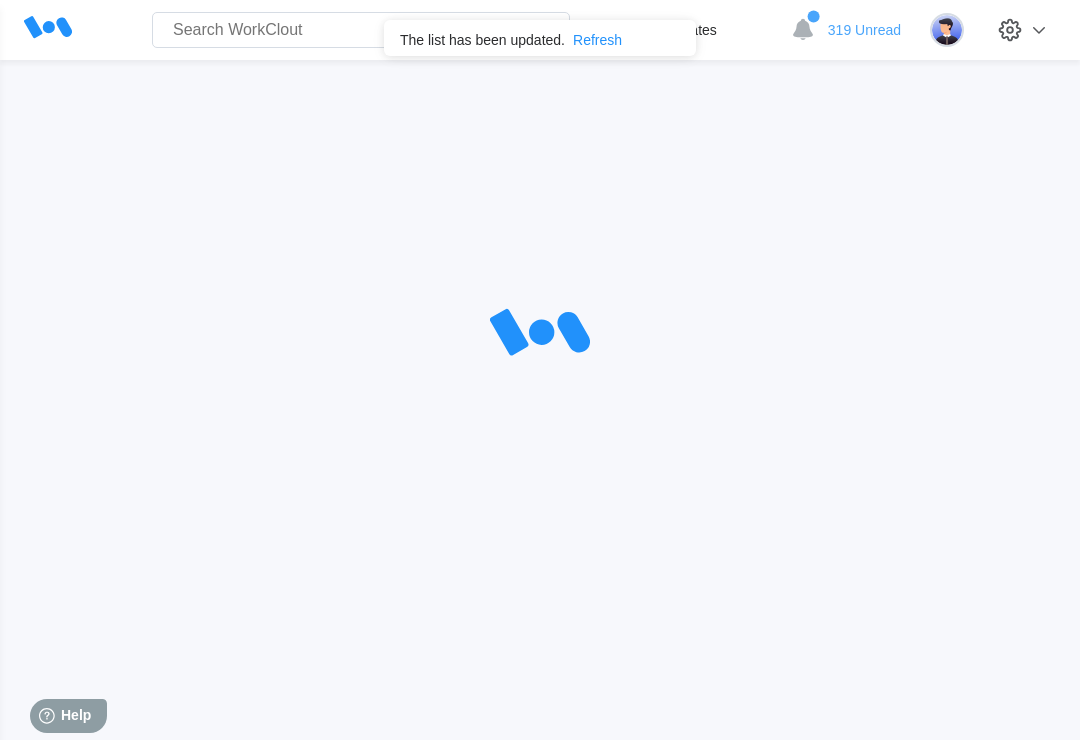 click on "The list has been updated. Refresh ✖ Search for anything... Assets • Employees • Skills • Documents • Issues • Tasks Explore Templates 319 Unread WorkClout Simcona Overview Home Analytics Operations All Tasks On-Demand Schedule Actions Knowledge Hub Assets Issues Documents Skills Workclout Announcements" at bounding box center (540, 370) 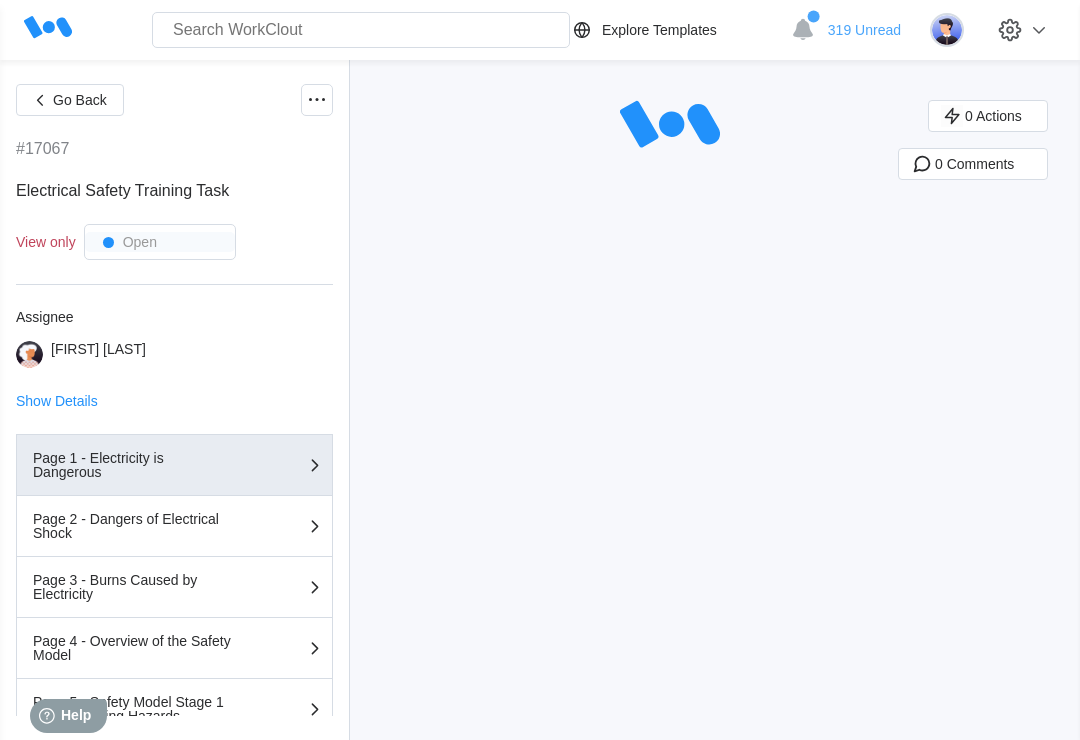 click 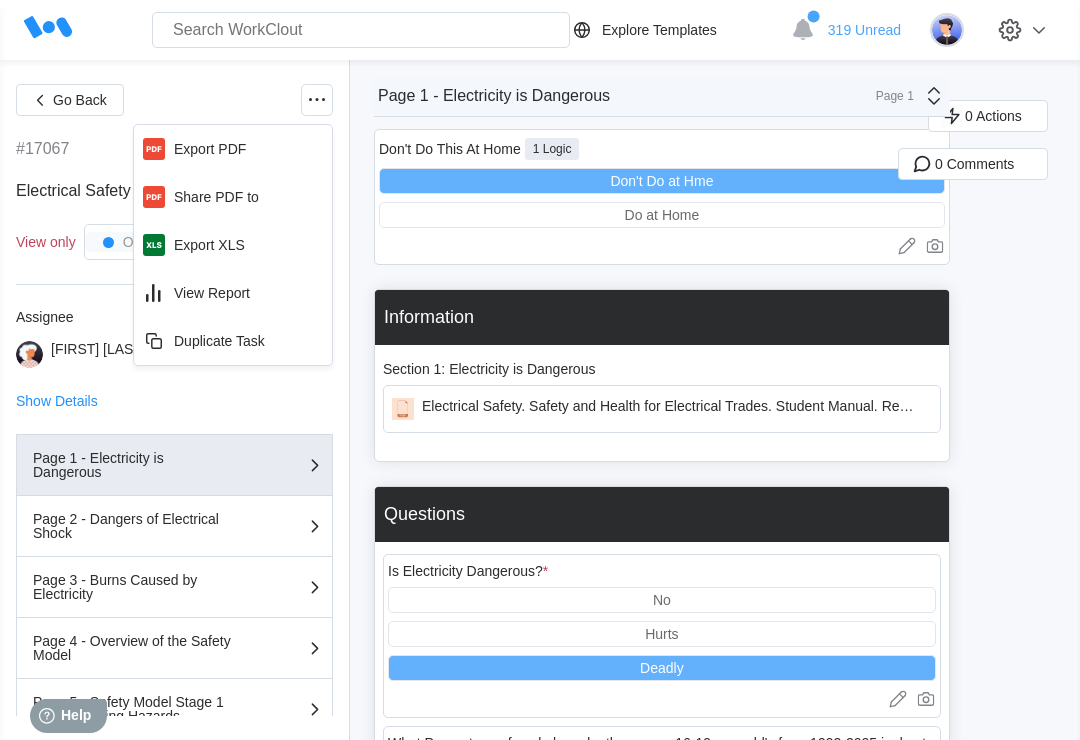 click on "View Report" at bounding box center [233, 293] 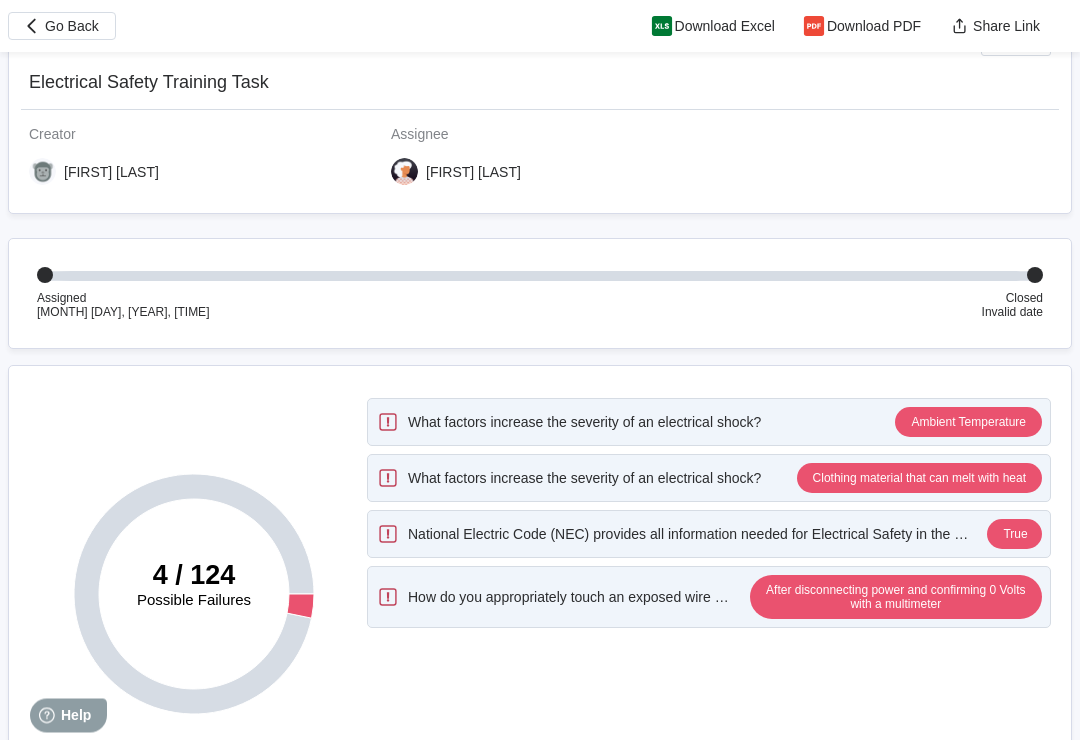 scroll, scrollTop: 59, scrollLeft: 0, axis: vertical 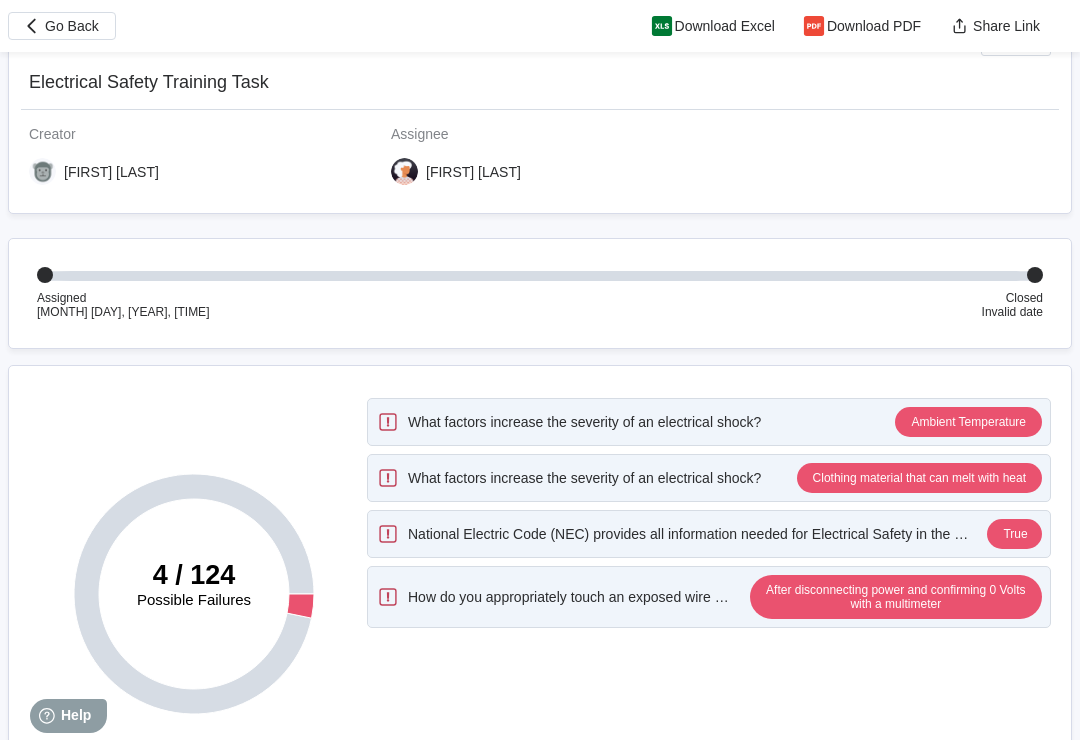 click on "4 / 124 Possible Failures" 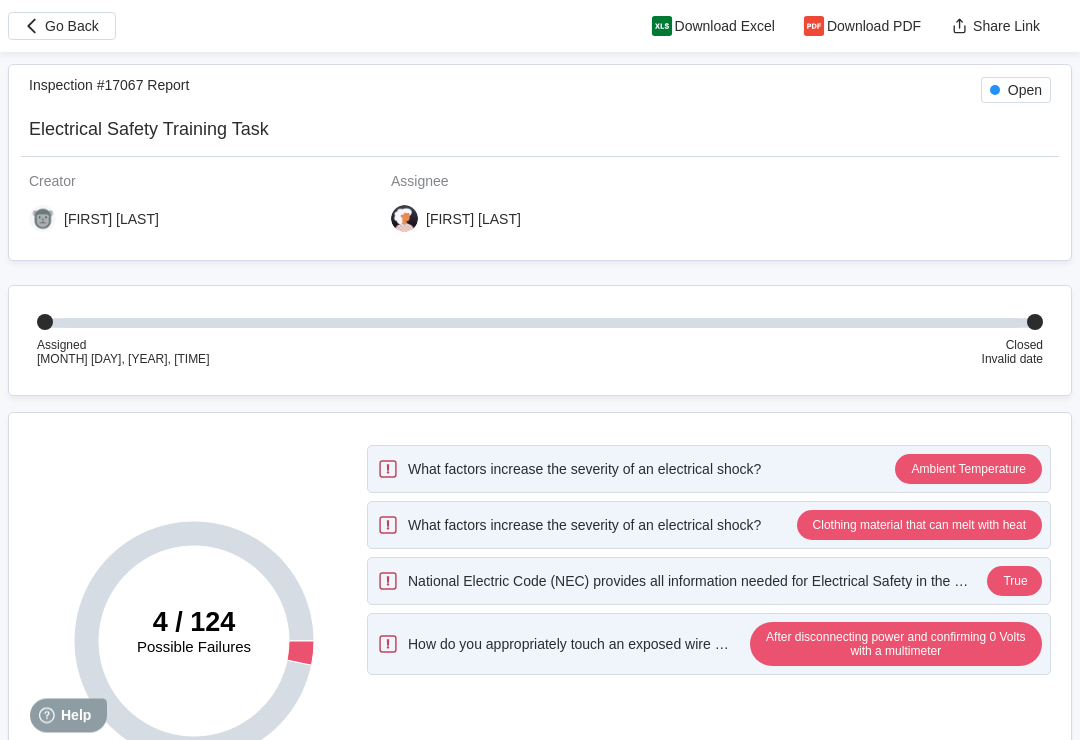 scroll, scrollTop: 0, scrollLeft: 0, axis: both 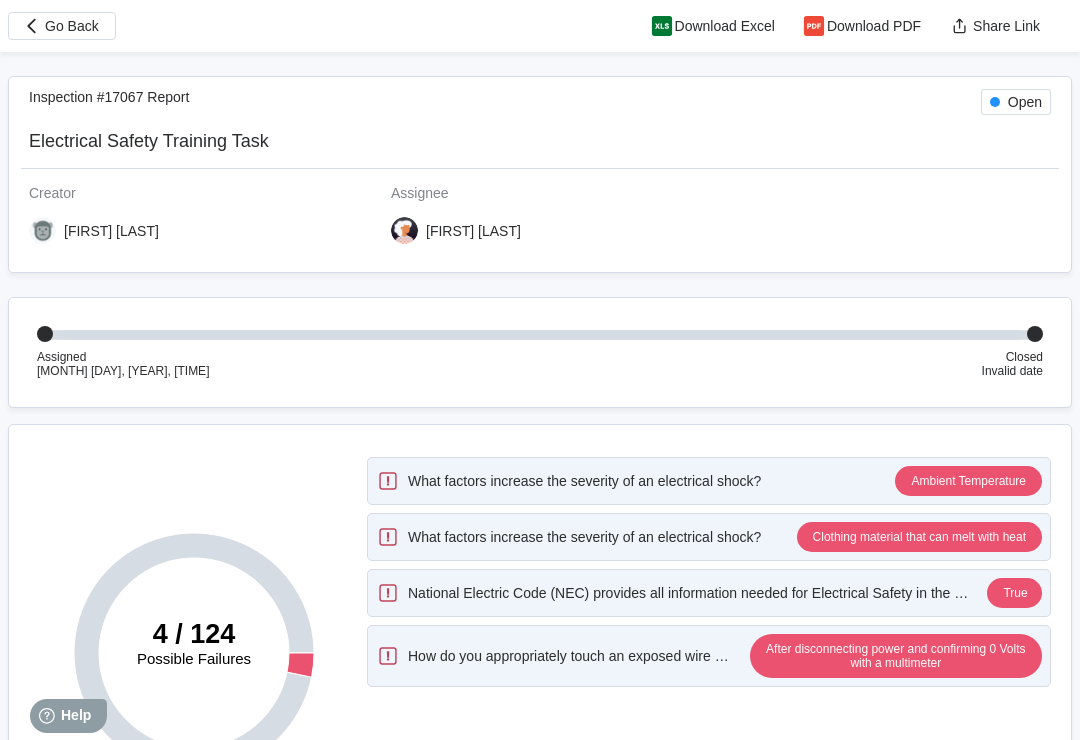 click on "Go Back" at bounding box center [72, 26] 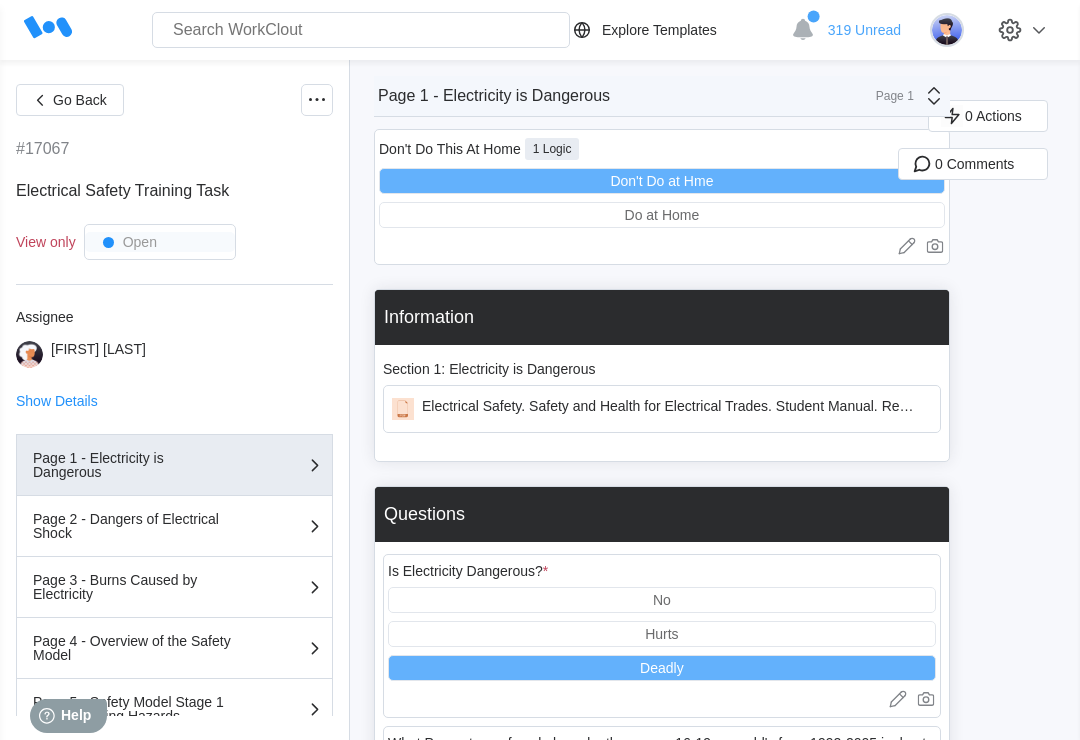 click on "Go Back" at bounding box center (80, 100) 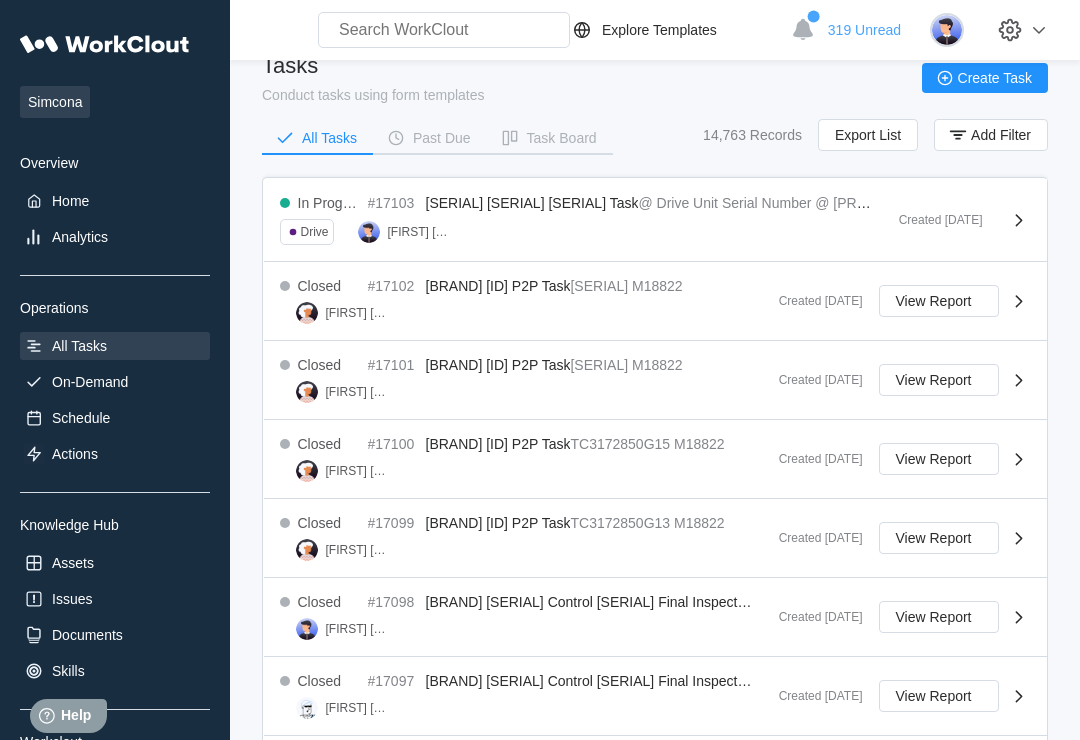click on "Add Filter" at bounding box center [1001, 135] 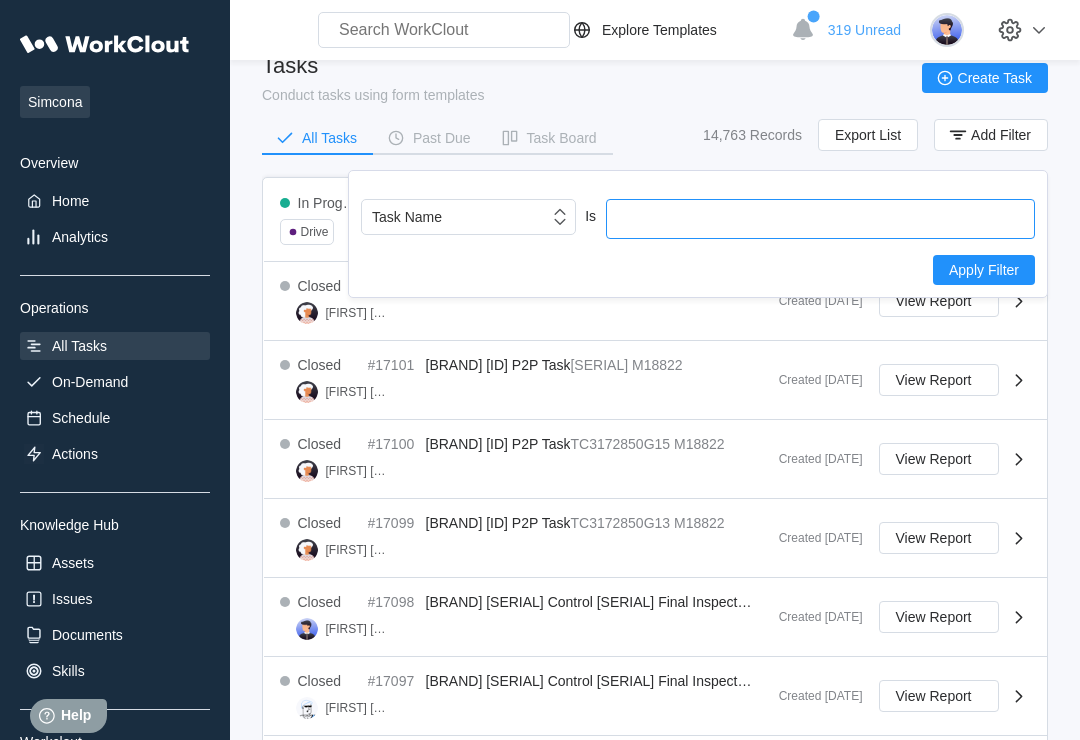 click at bounding box center [820, 219] 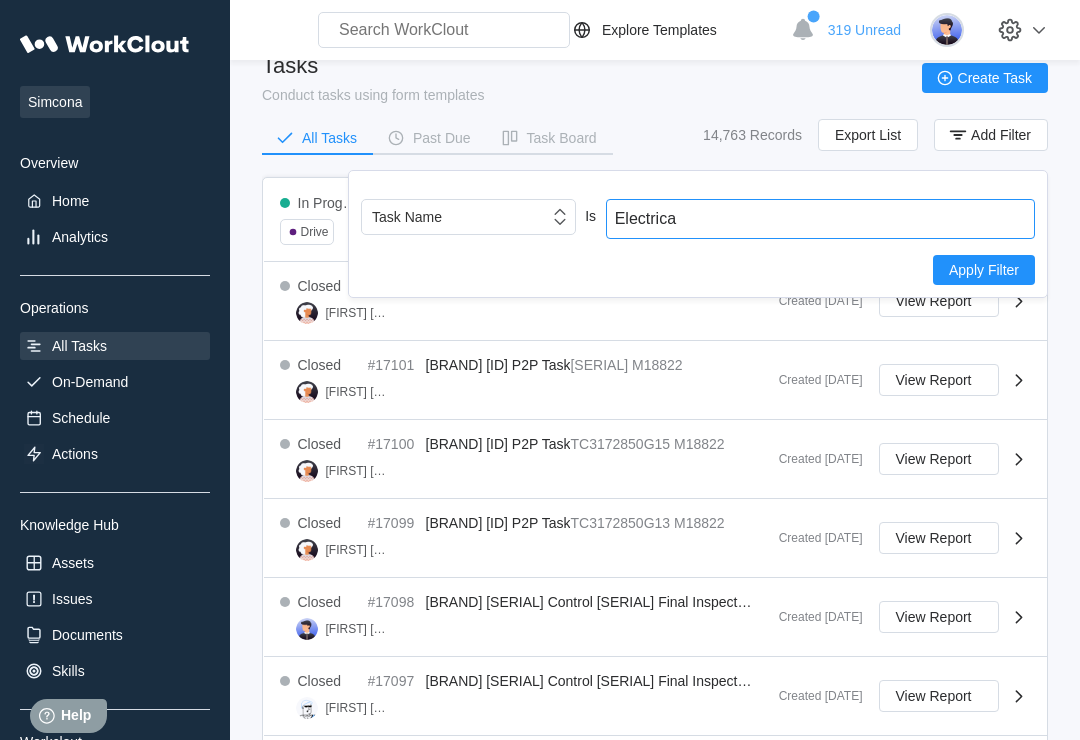 type on "Electrical" 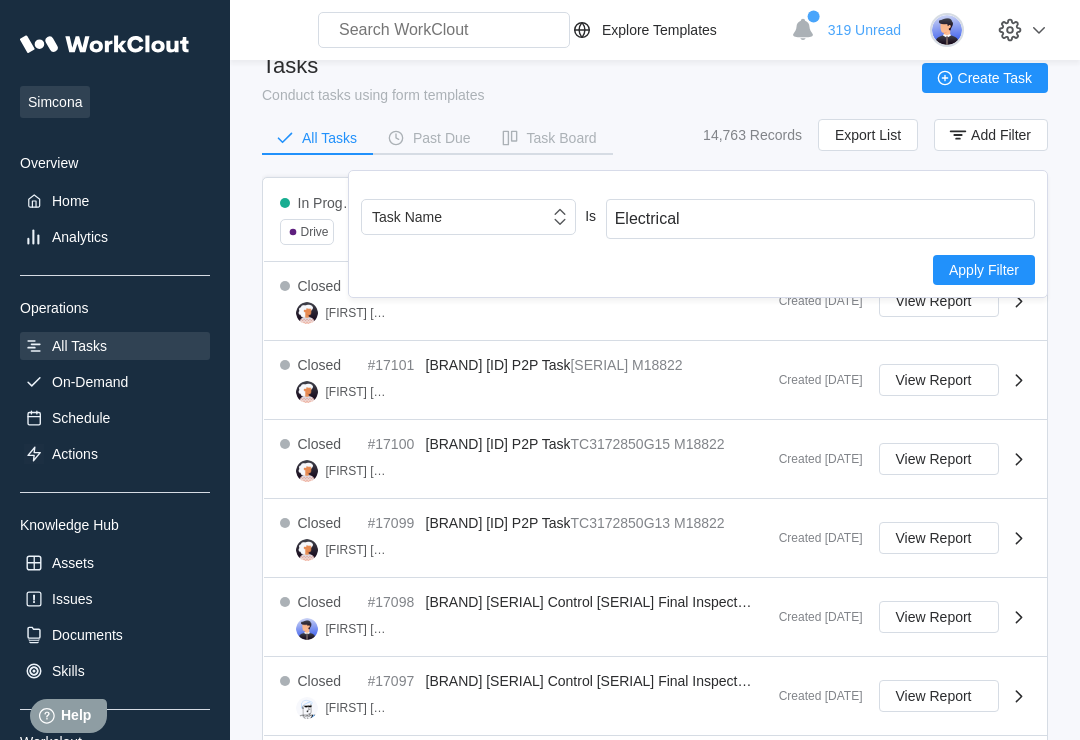 click on "Apply Filter" at bounding box center (984, 270) 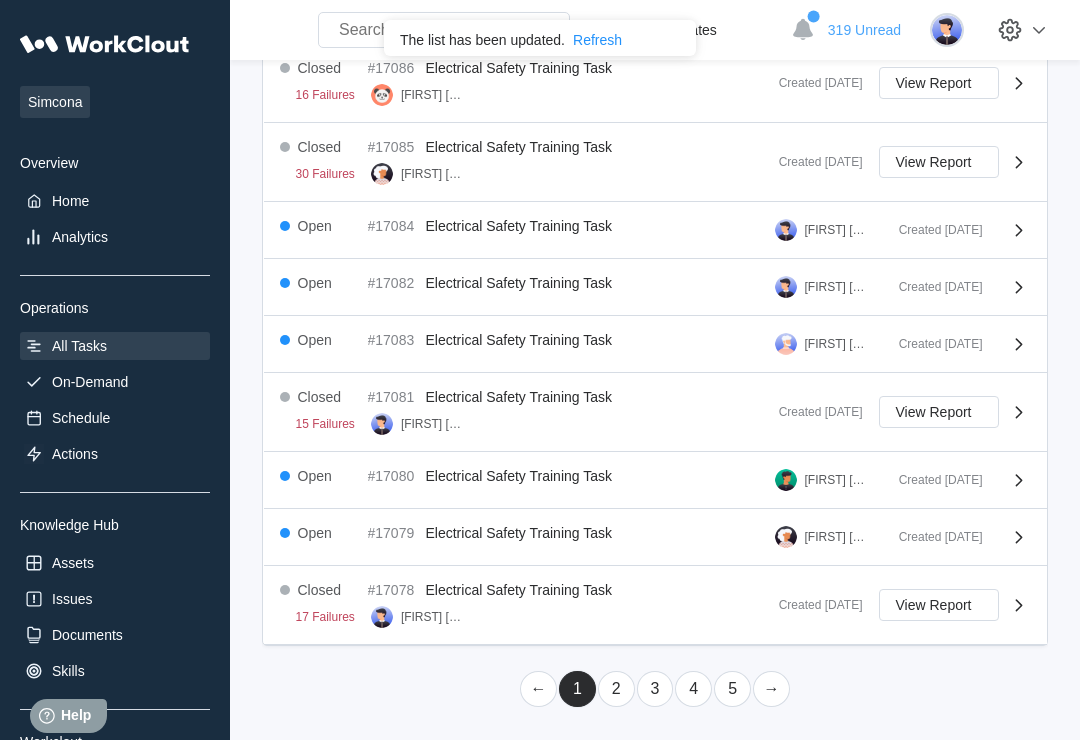 scroll, scrollTop: 623, scrollLeft: 0, axis: vertical 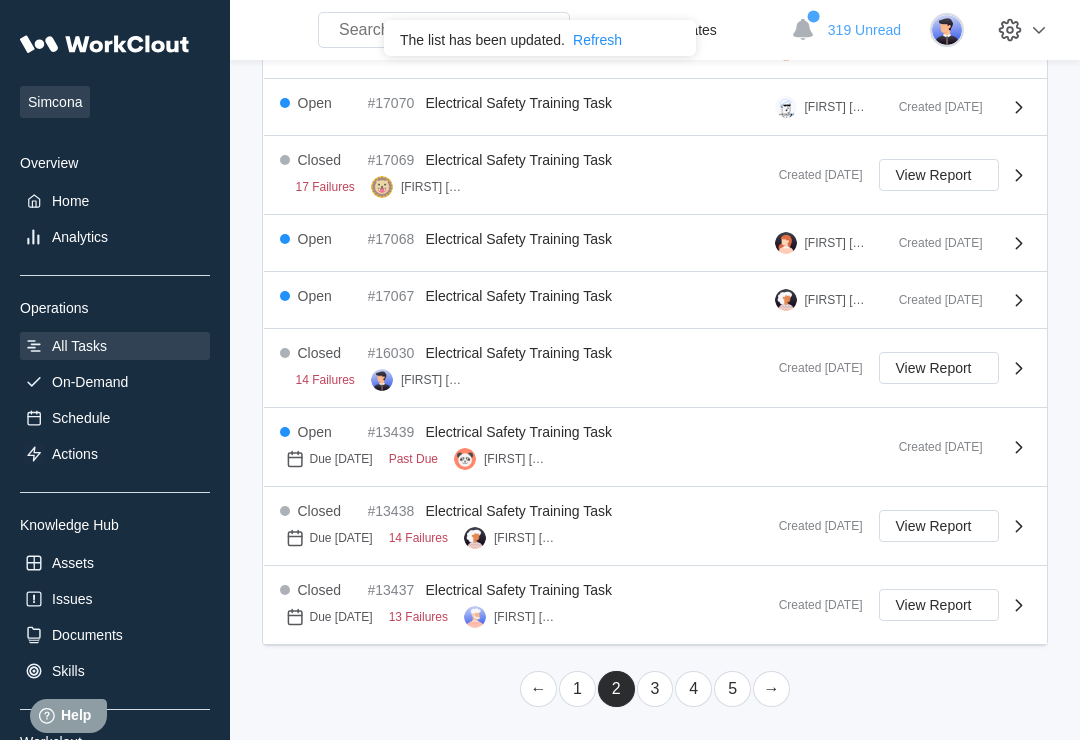 click on "3" at bounding box center [655, 689] 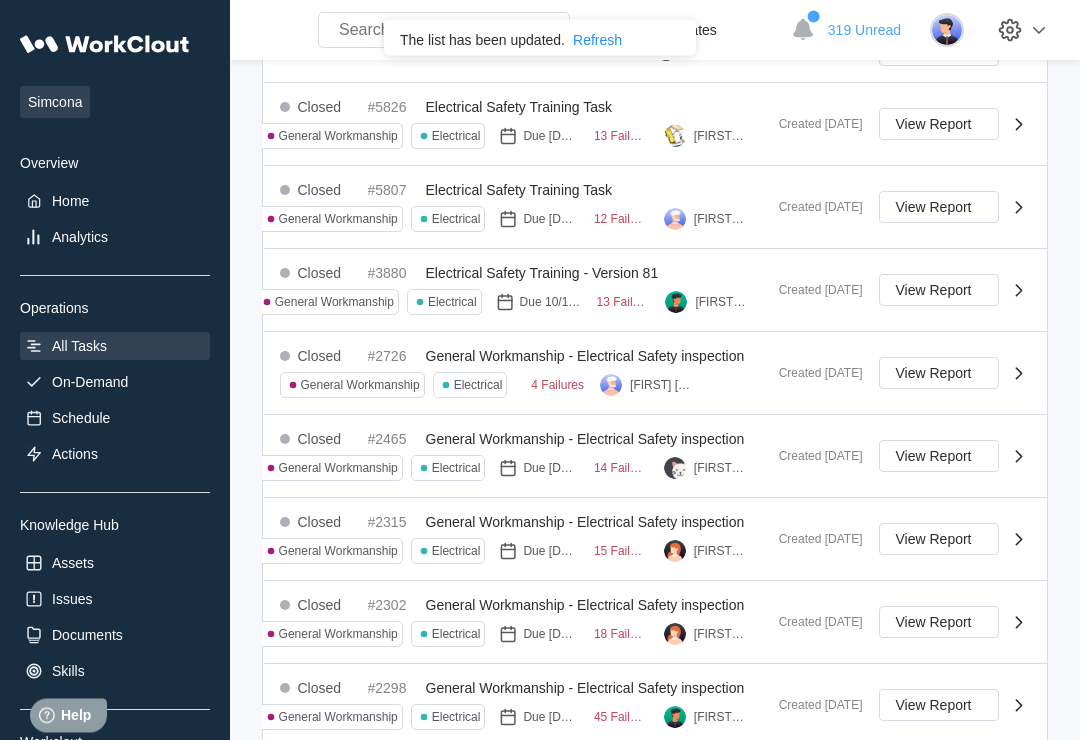 scroll, scrollTop: 815, scrollLeft: 0, axis: vertical 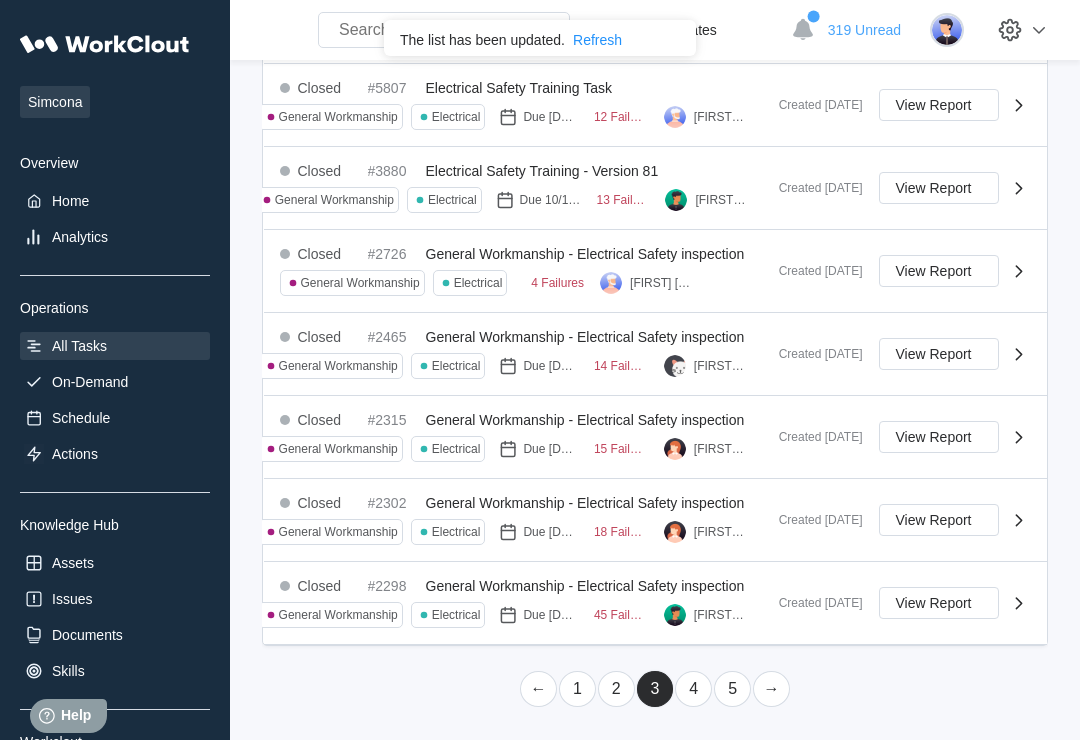 click on "2" at bounding box center [616, 689] 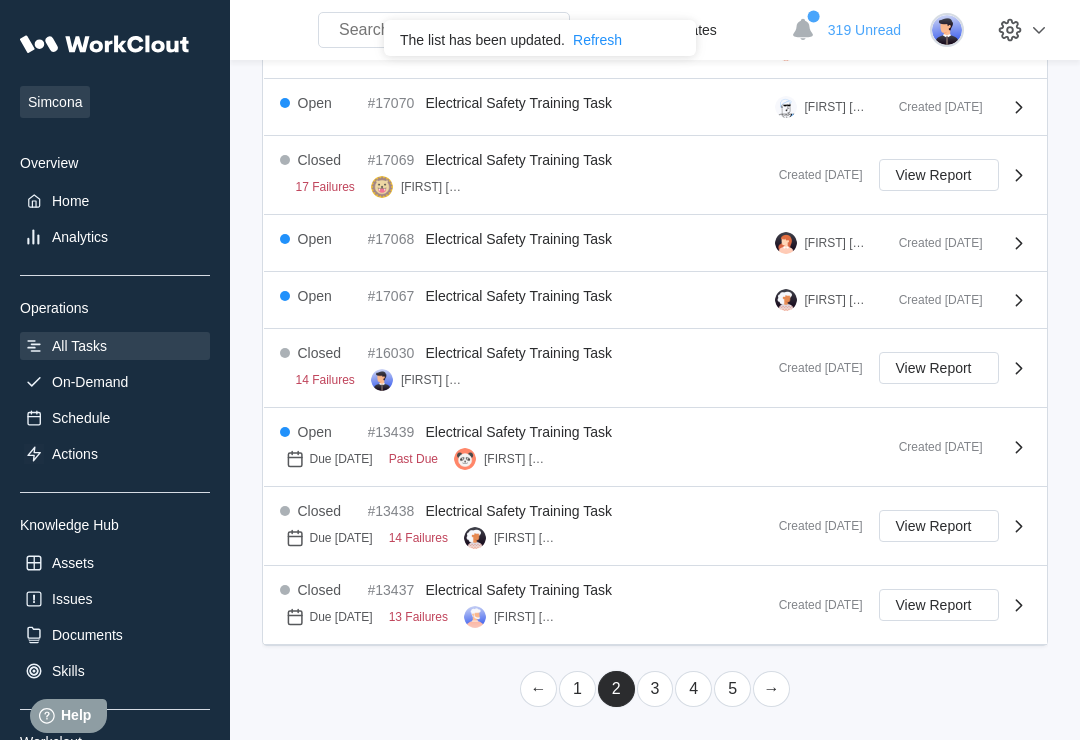 scroll, scrollTop: 645, scrollLeft: 0, axis: vertical 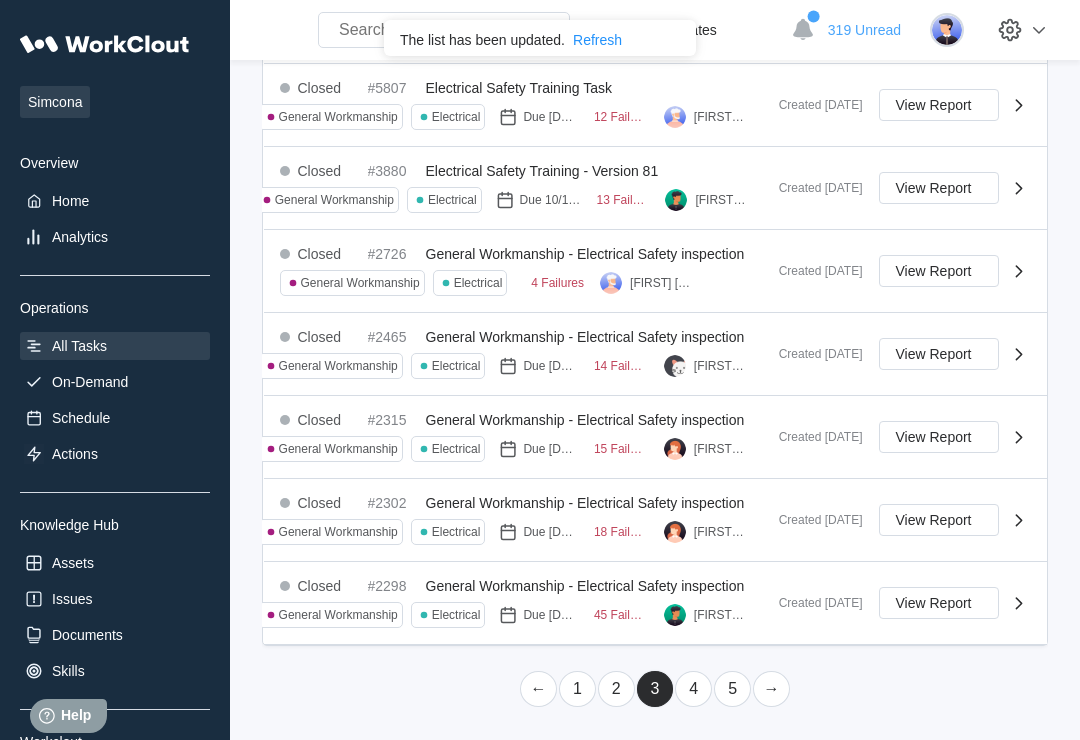 click on "4" at bounding box center [693, 689] 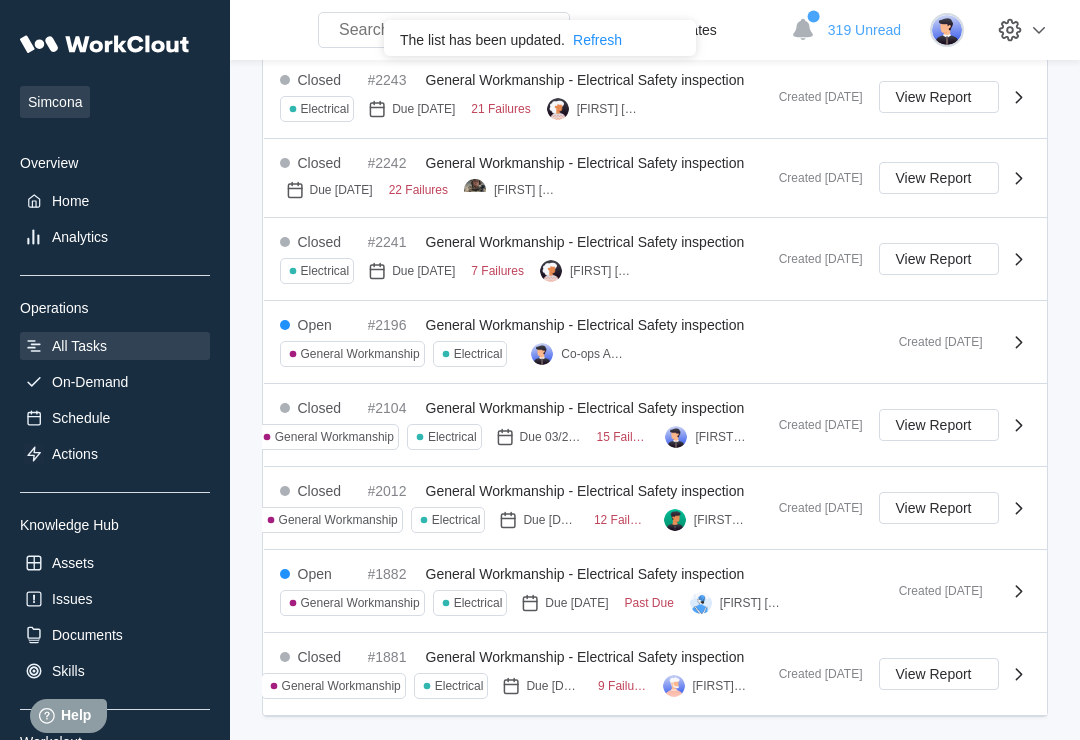 scroll, scrollTop: 877, scrollLeft: 0, axis: vertical 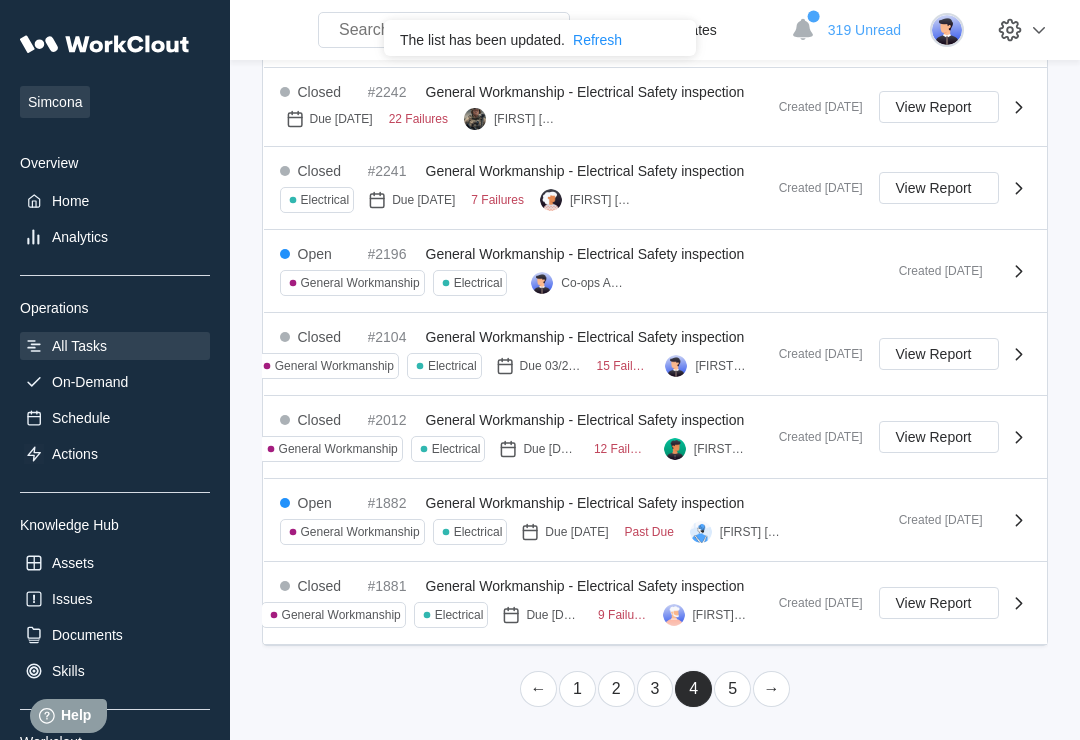 click on "5" at bounding box center (732, 689) 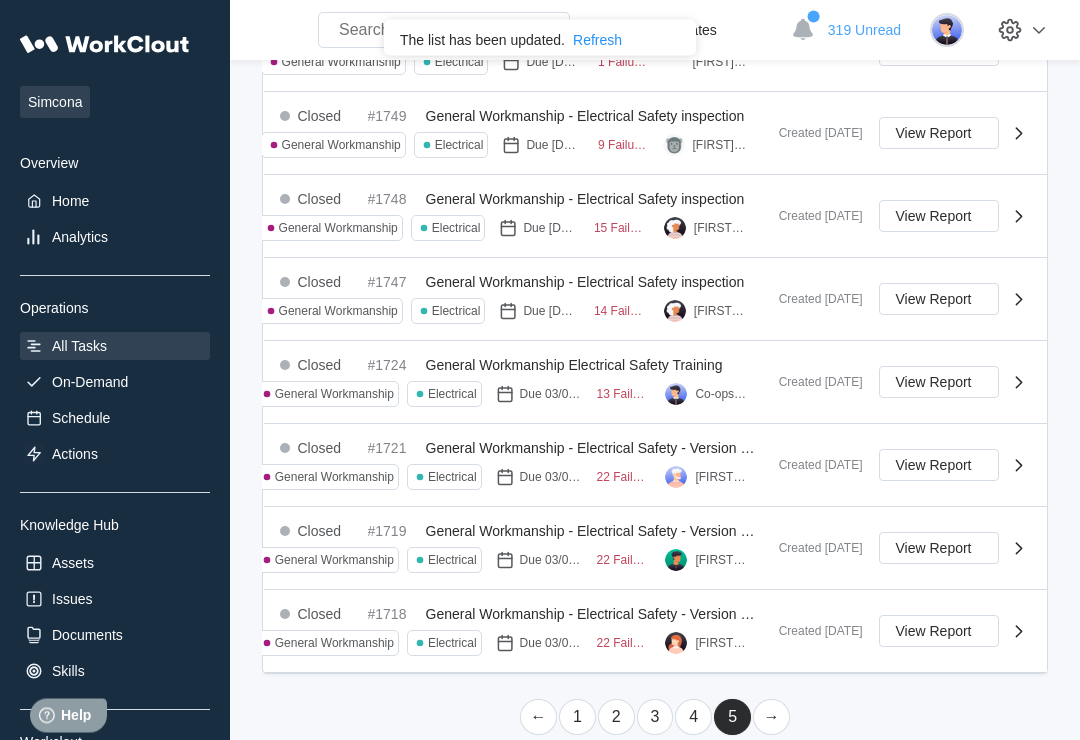 scroll, scrollTop: 541, scrollLeft: 0, axis: vertical 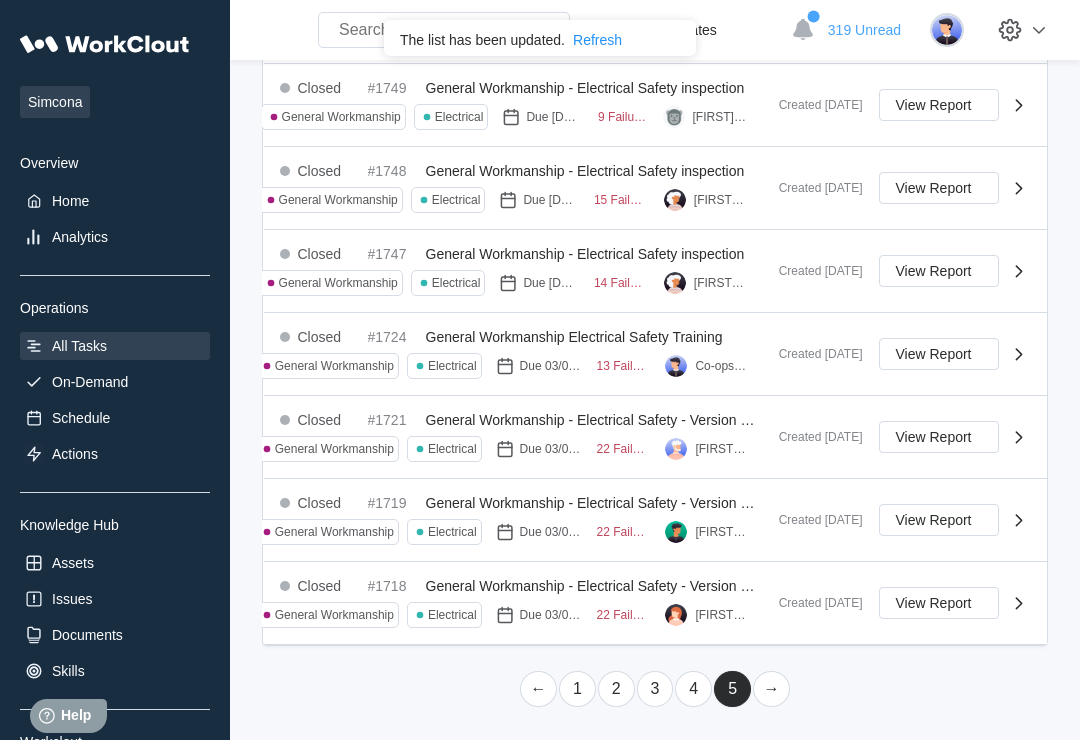 click on "1" at bounding box center [577, 689] 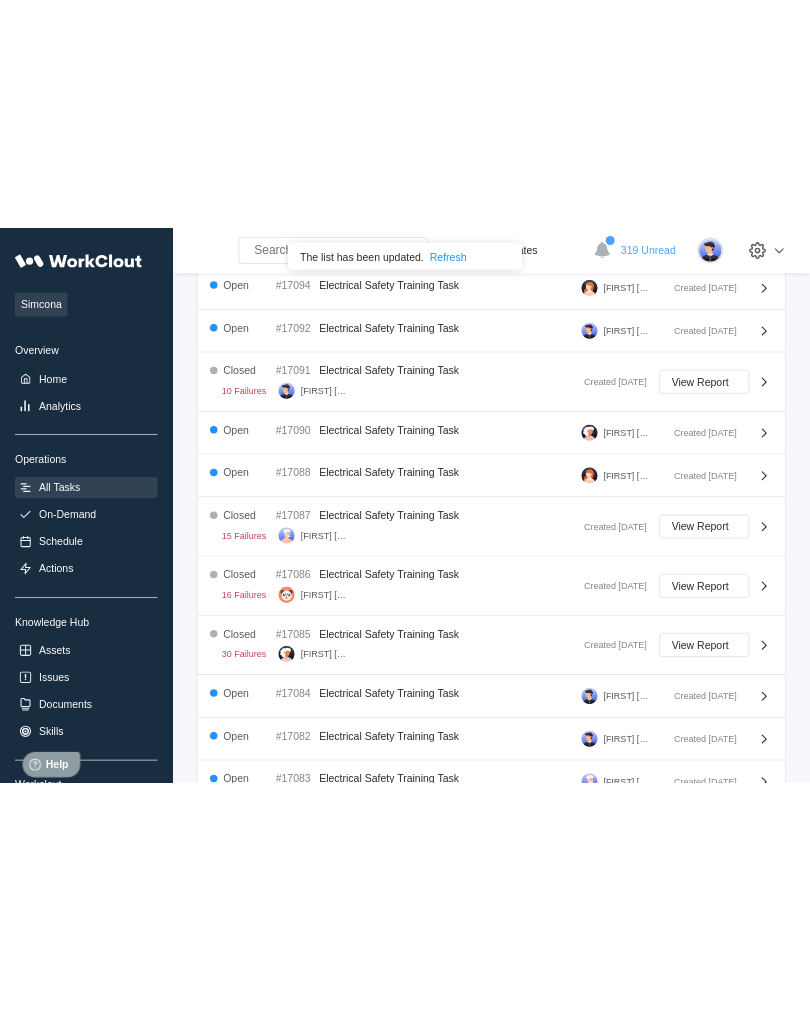 scroll, scrollTop: 0, scrollLeft: 0, axis: both 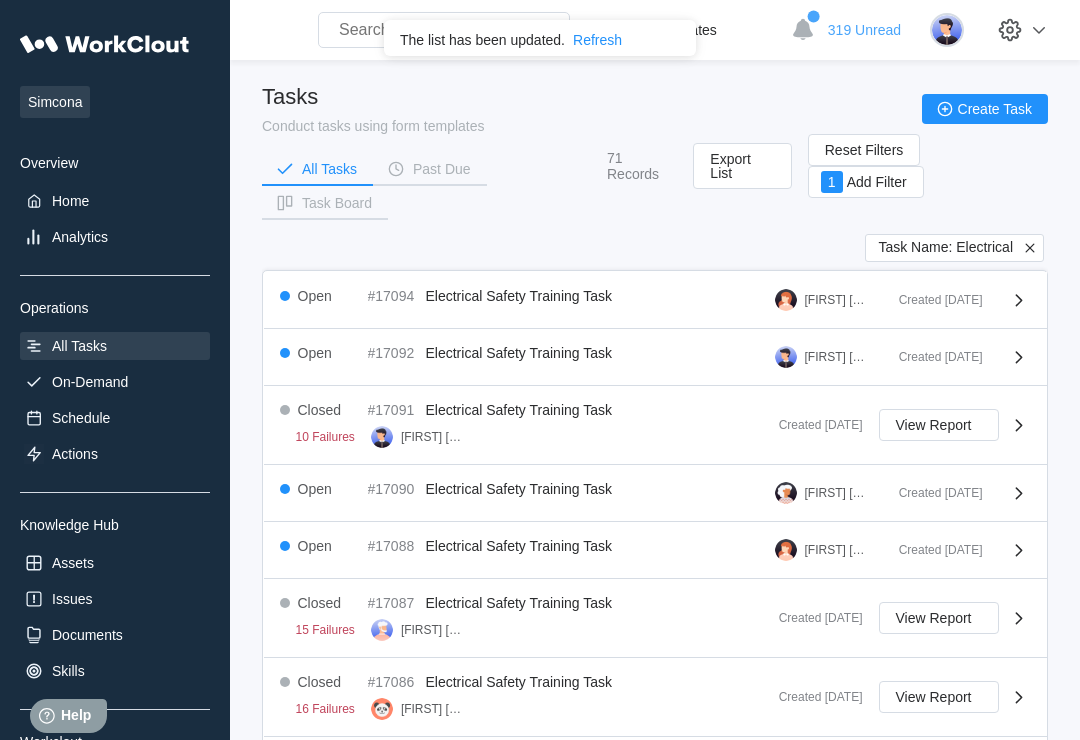 click on "All Tasks Past Due Task Board" at bounding box center [434, 184] 